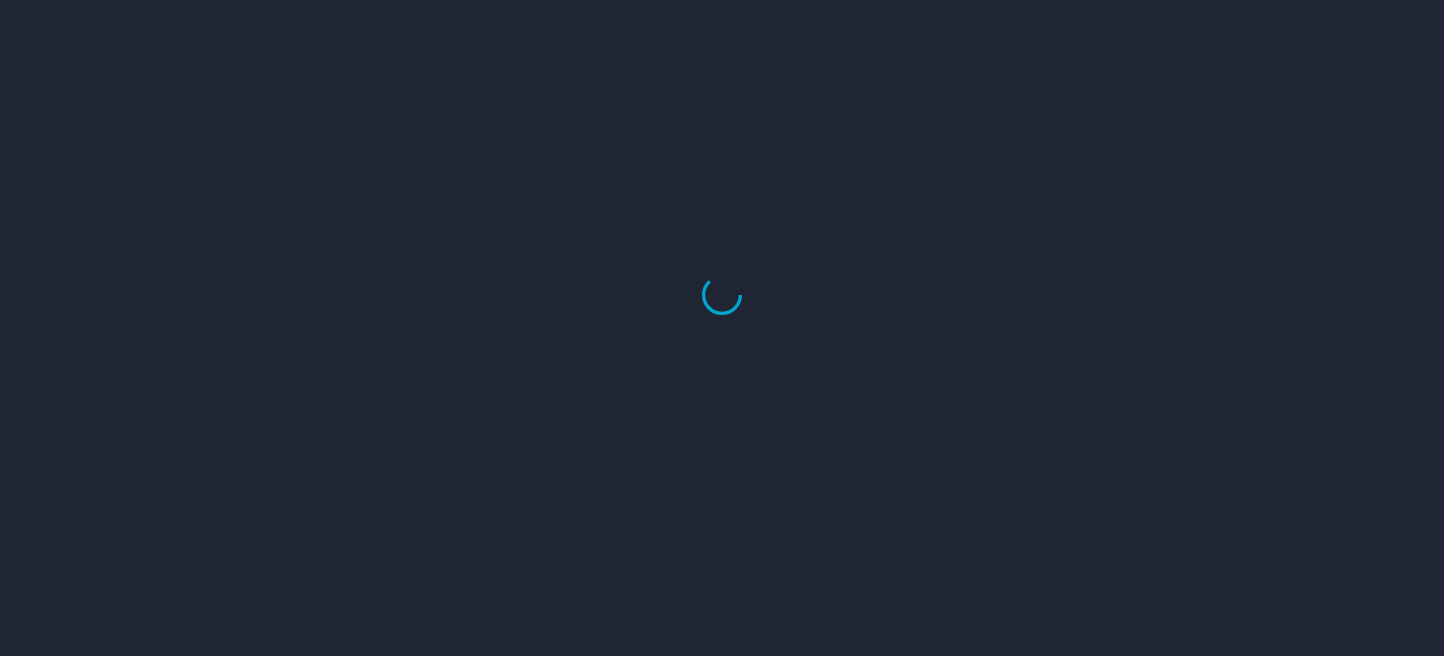 scroll, scrollTop: 0, scrollLeft: 0, axis: both 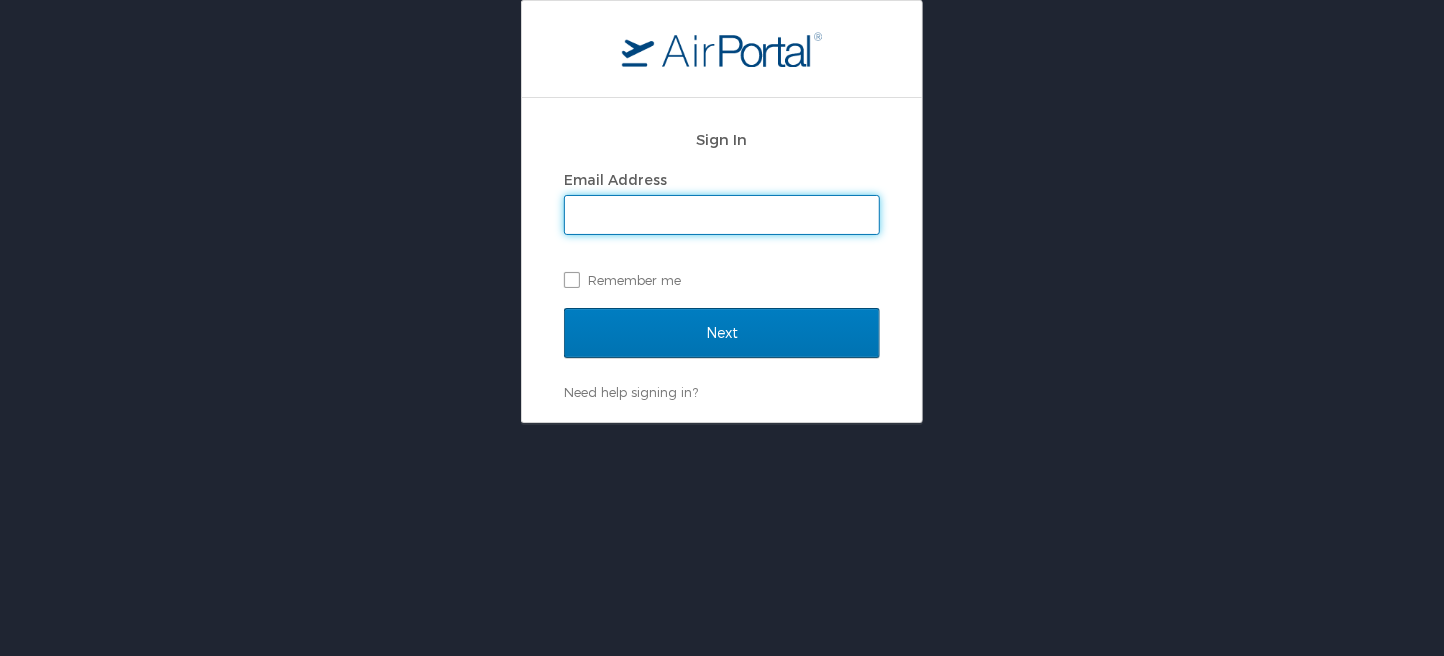 click on "Email Address" at bounding box center [722, 215] 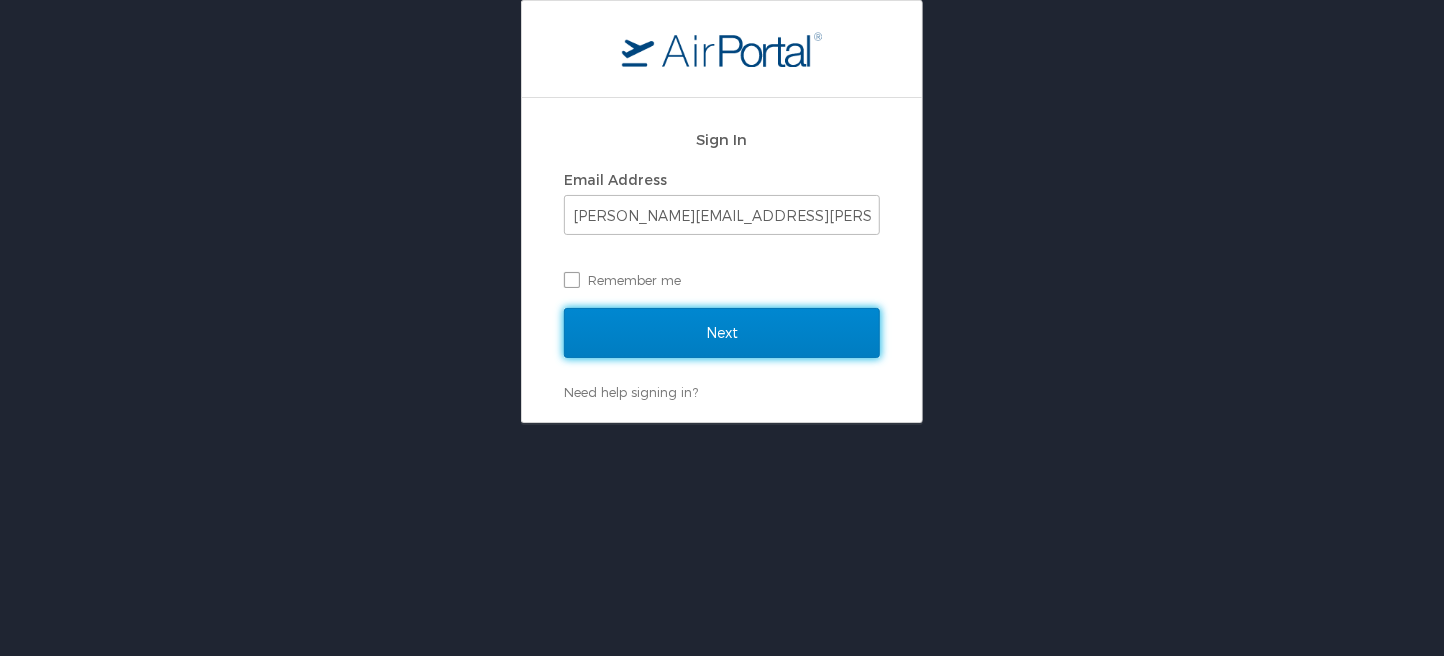 click on "Next" at bounding box center (722, 333) 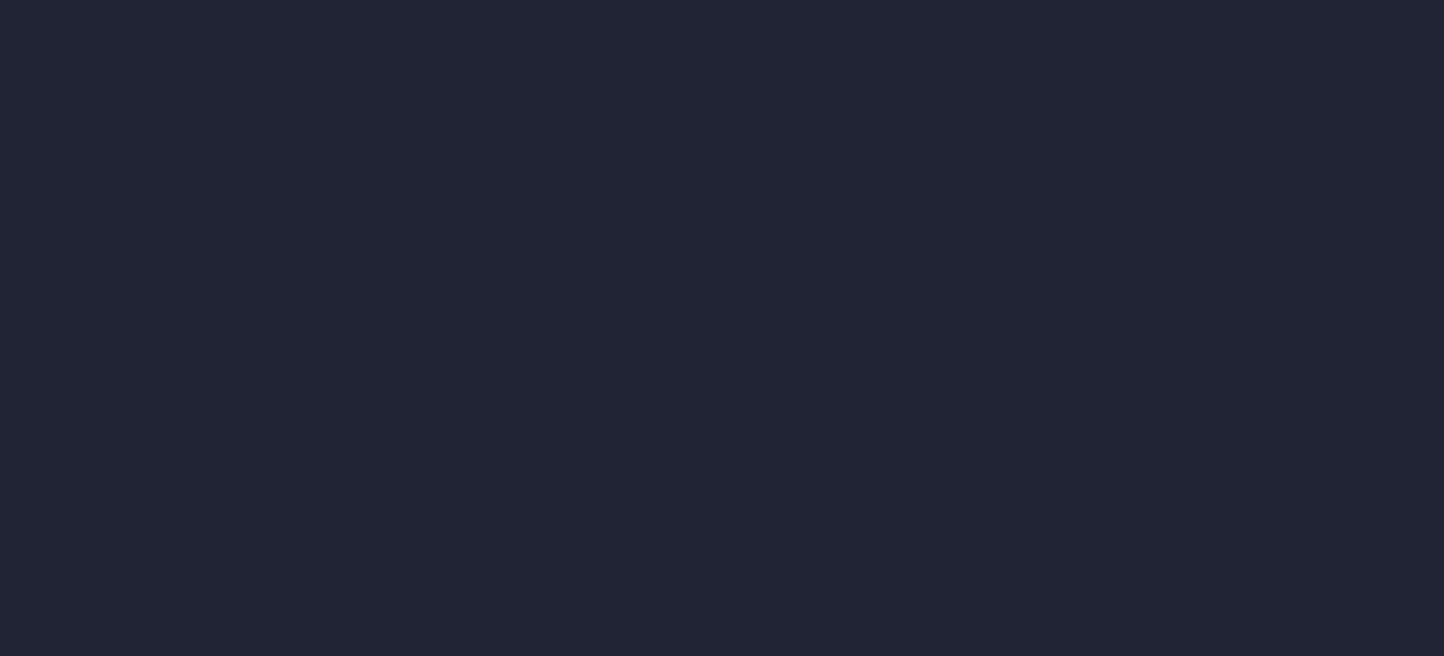 scroll, scrollTop: 0, scrollLeft: 0, axis: both 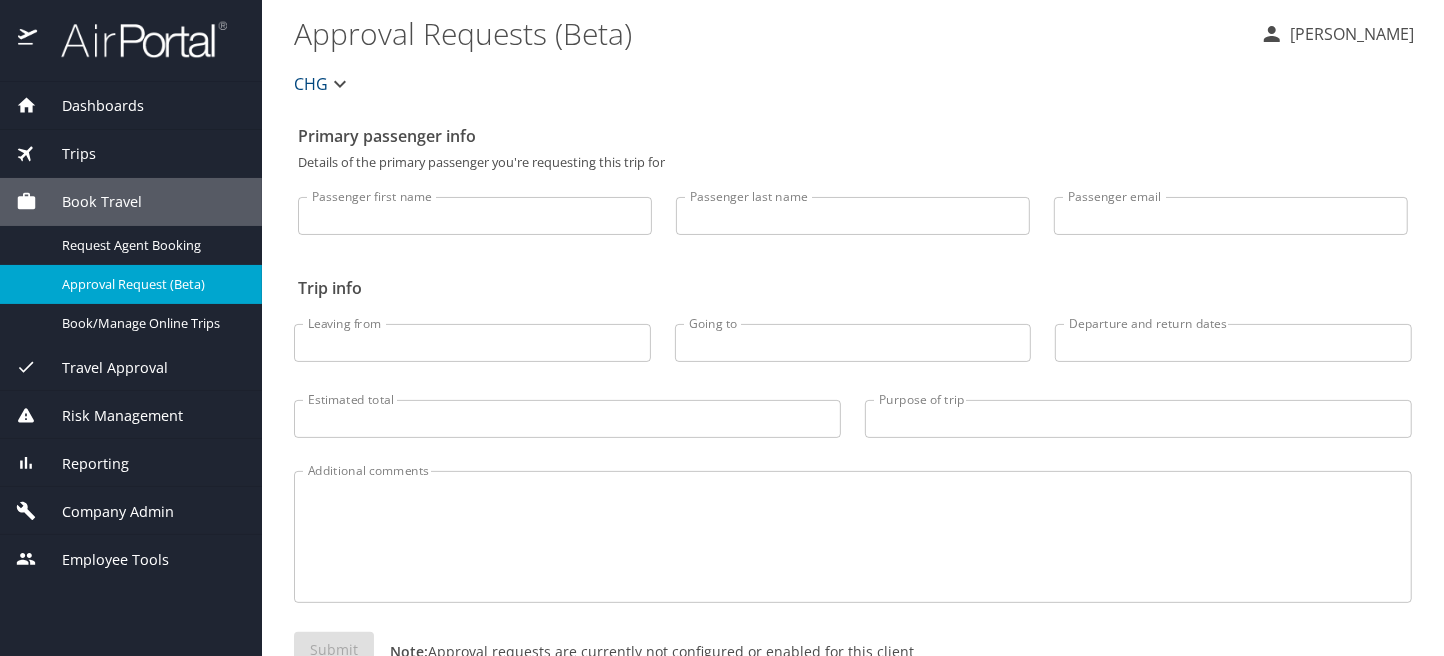click on "Company Admin" at bounding box center (105, 512) 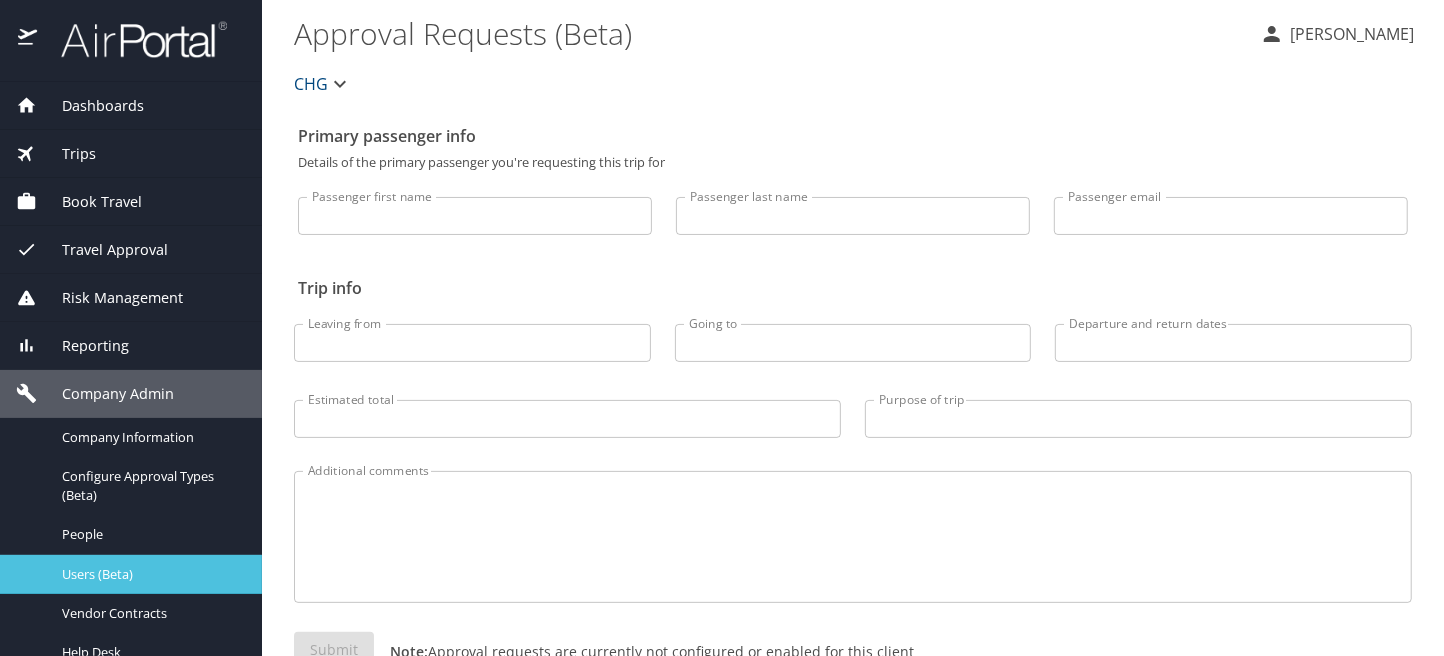 click on "Users (Beta)" at bounding box center (131, 574) 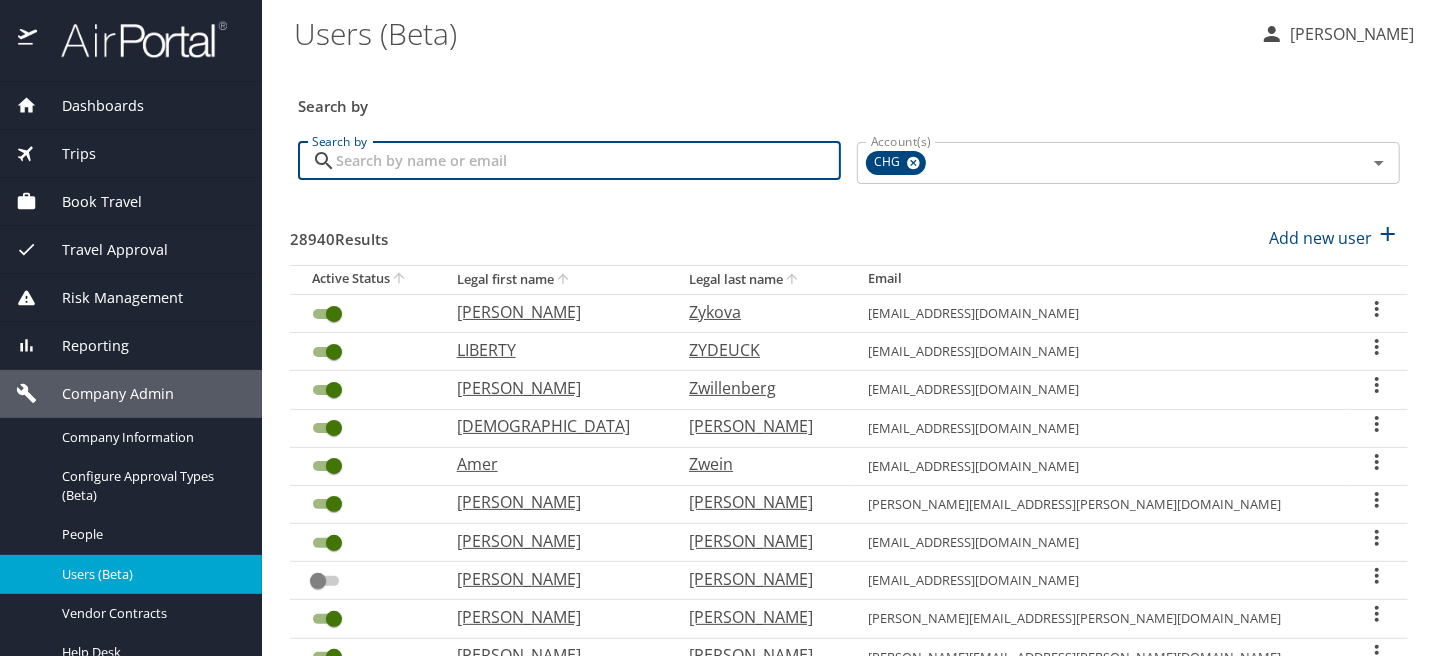 click on "Search by" at bounding box center [588, 161] 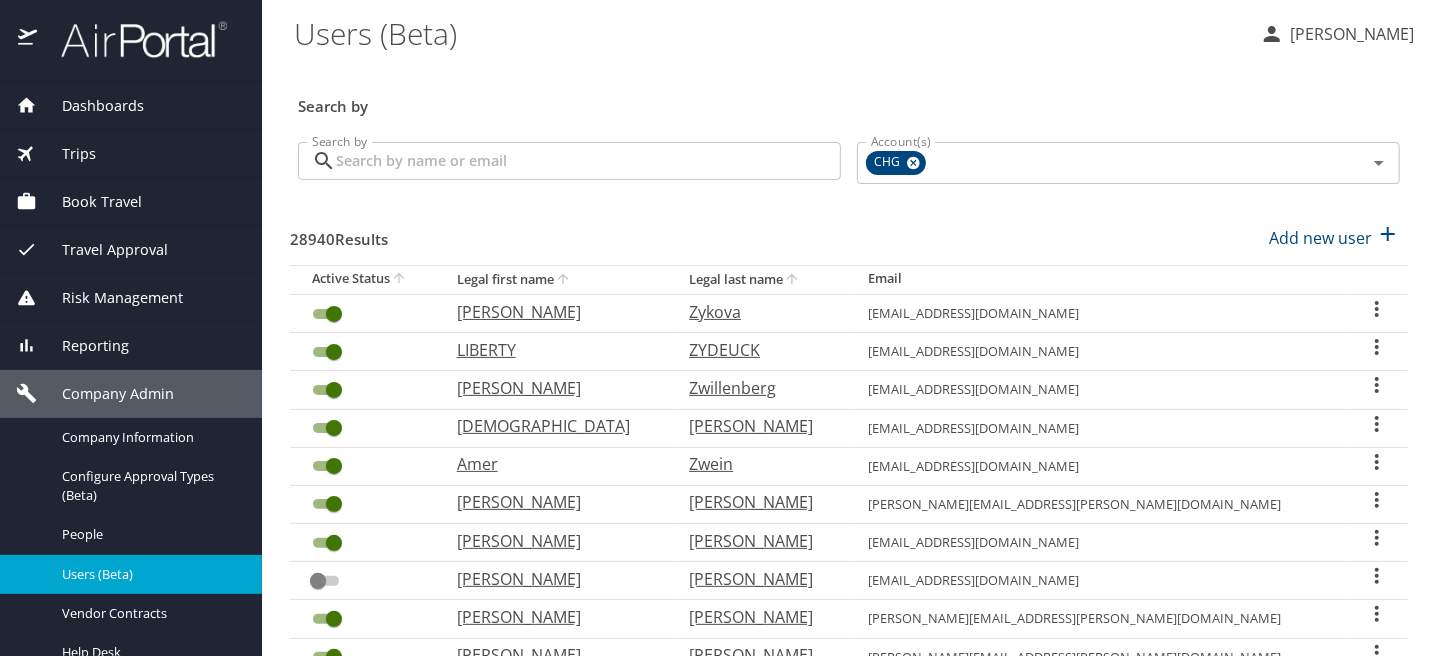 click on "Search by" at bounding box center (588, 161) 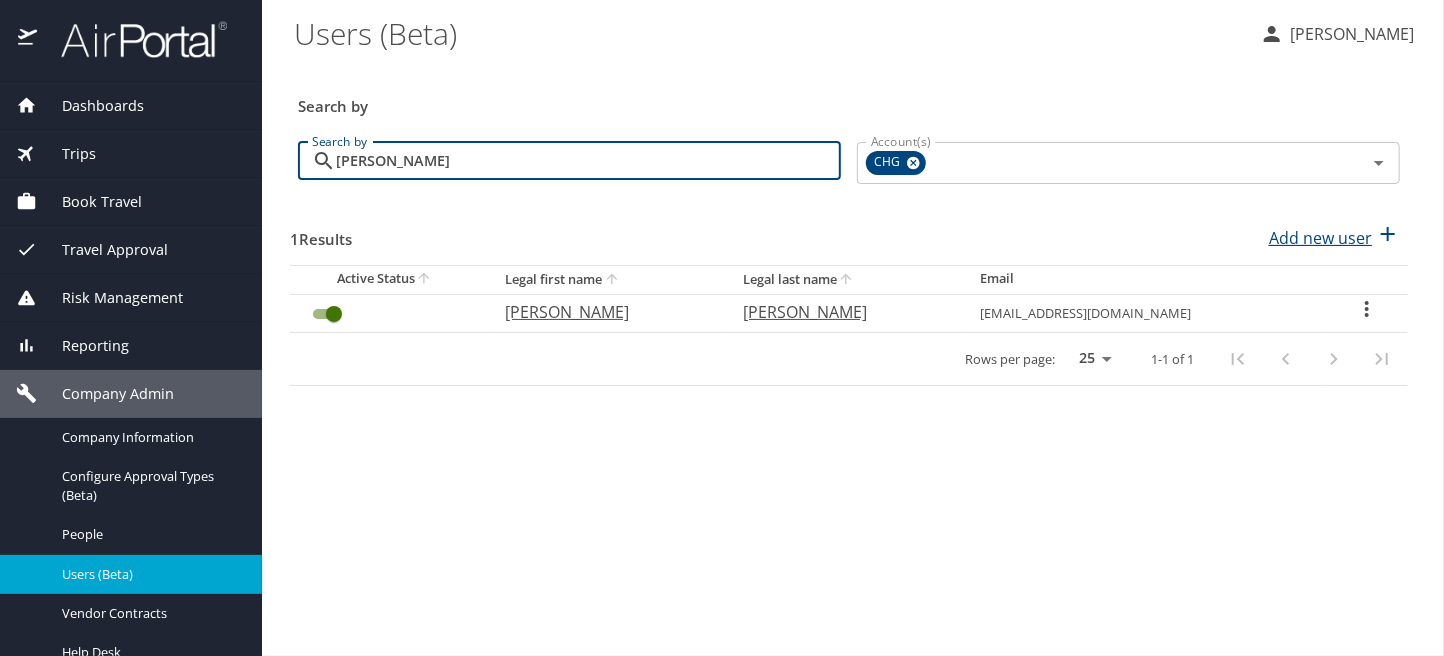 type on "fowble" 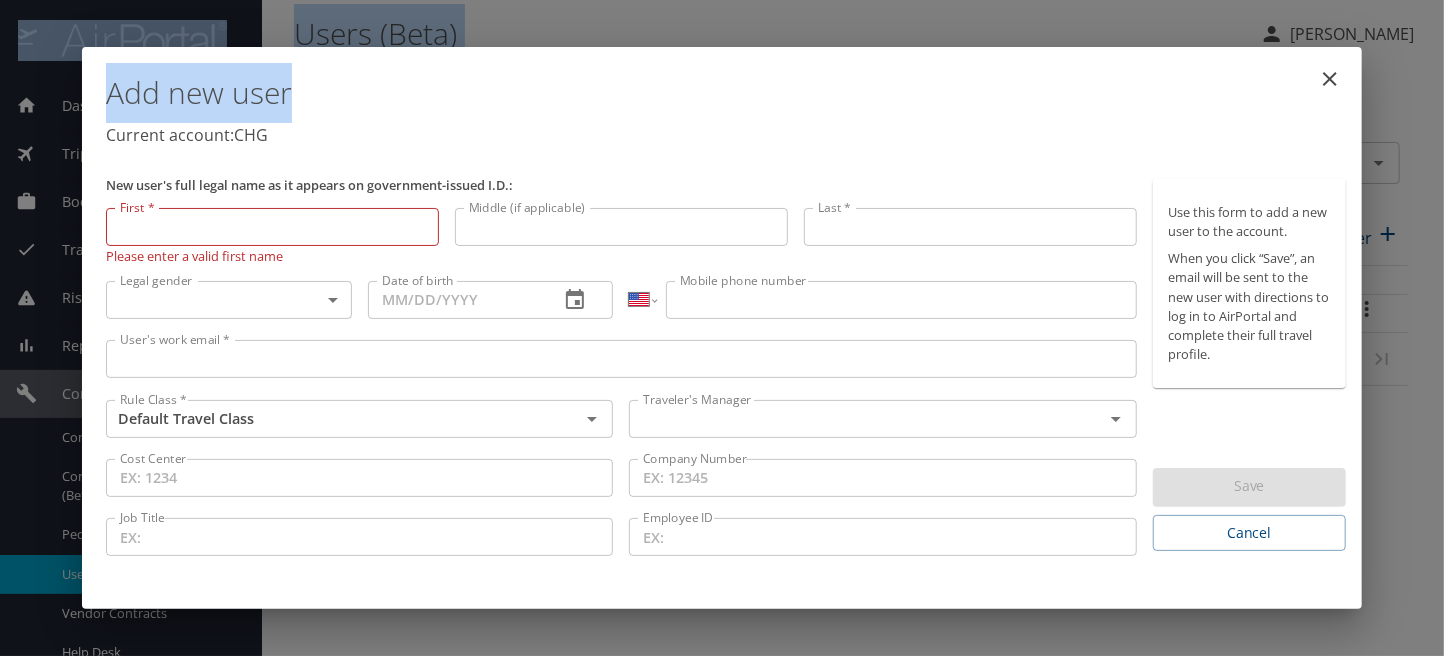 drag, startPoint x: 884, startPoint y: 74, endPoint x: -679, endPoint y: 59, distance: 1563.072 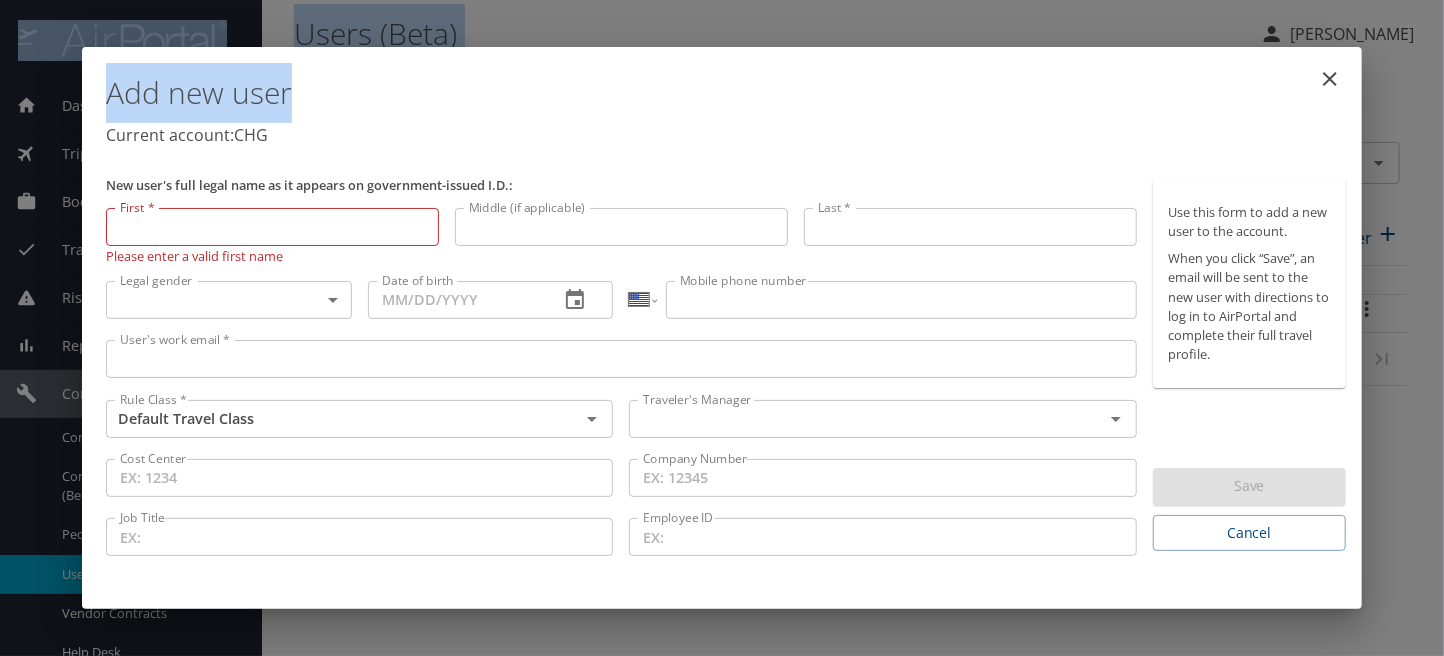 click on "Dashboards AirPortal 360™ Manager My Travel Dashboard Trips Airtinerary® Lookup Current / Future Trips Past Trips Trips Missing Hotel Hotel Check-ins Book Travel Request Agent Booking Approval Request (Beta) Book/Manage Online Trips Travel Approval Pending Trip Approvals Approved Trips Canceled Trips Approvals (Beta) Risk Management SecurityLogic® Map Assistance Requests Travel Alerts Notifications Reporting Unused Tickets Savings Tracker Value Scorecard Virtual Pay Lookup Domo IBank Prime Analytics Company Admin Company Information Configure Approval Types (Beta) People Users (Beta) Vendor Contracts Help Desk Service Fees Reporting Fields (Beta) Report Settings Virtual Pay Settings Employee Tools Help Desk Users (Beta) Karen Blanchard Search by Search by fowble Search by Account(s) CHG Account(s) 1  Results Add new user Active Status  Legal first name  Legal last name  Email Coleman Fowble colemanf@midlandsortho.com Rows per page: 25 50 100 1-1 of 1 My settings Travel agency contacts View travel profile" at bounding box center [722, 328] 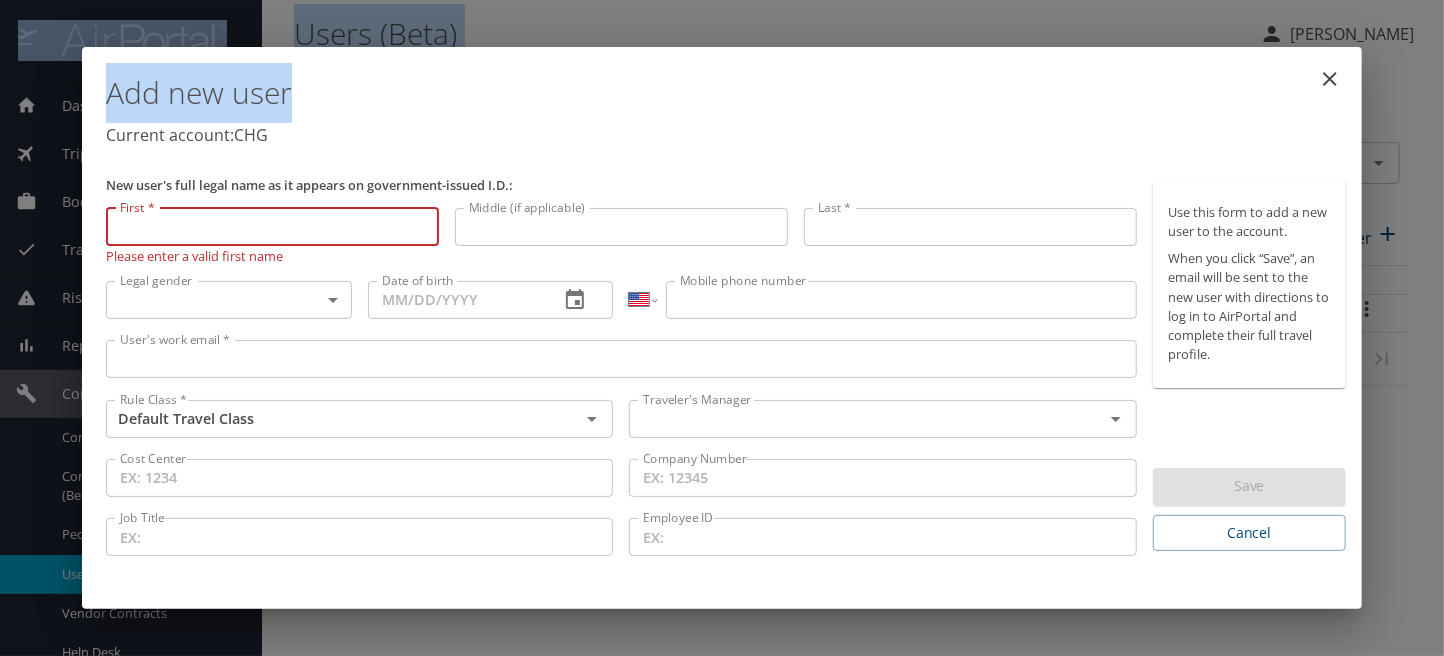 drag, startPoint x: 145, startPoint y: 231, endPoint x: 166, endPoint y: 226, distance: 21.587032 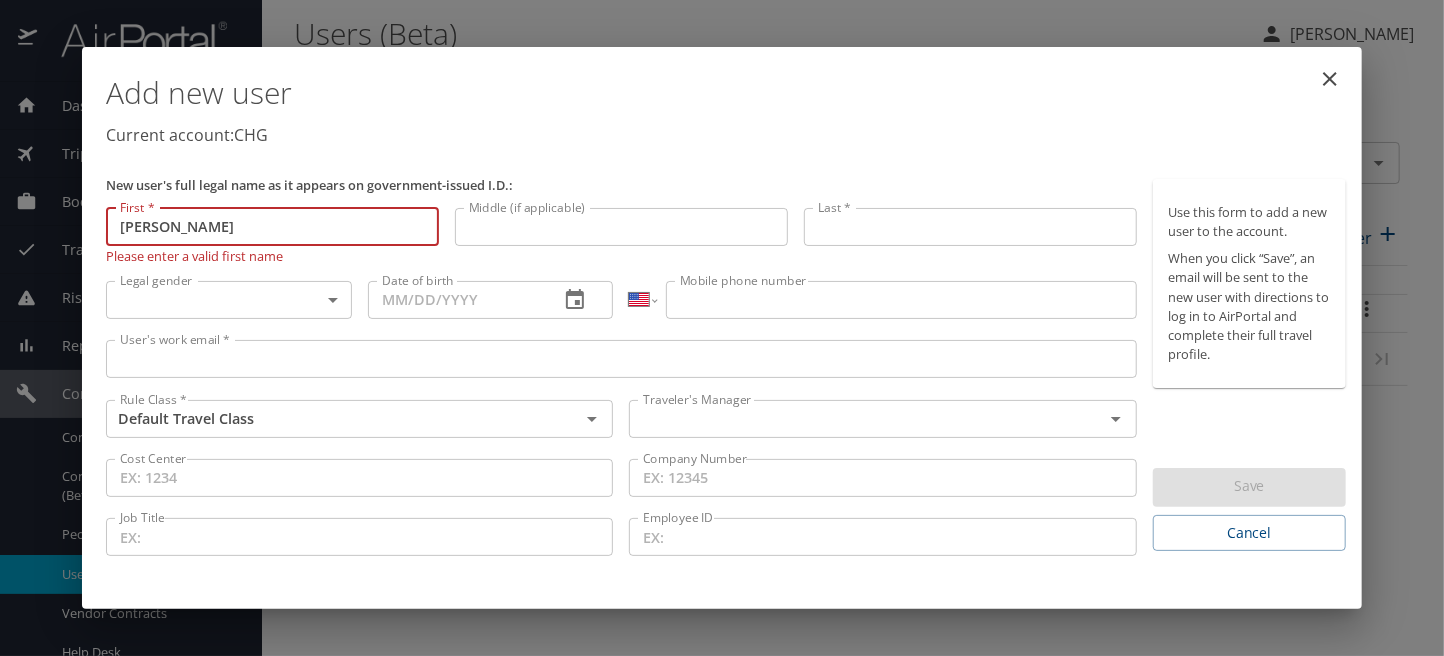 type on "Vincent" 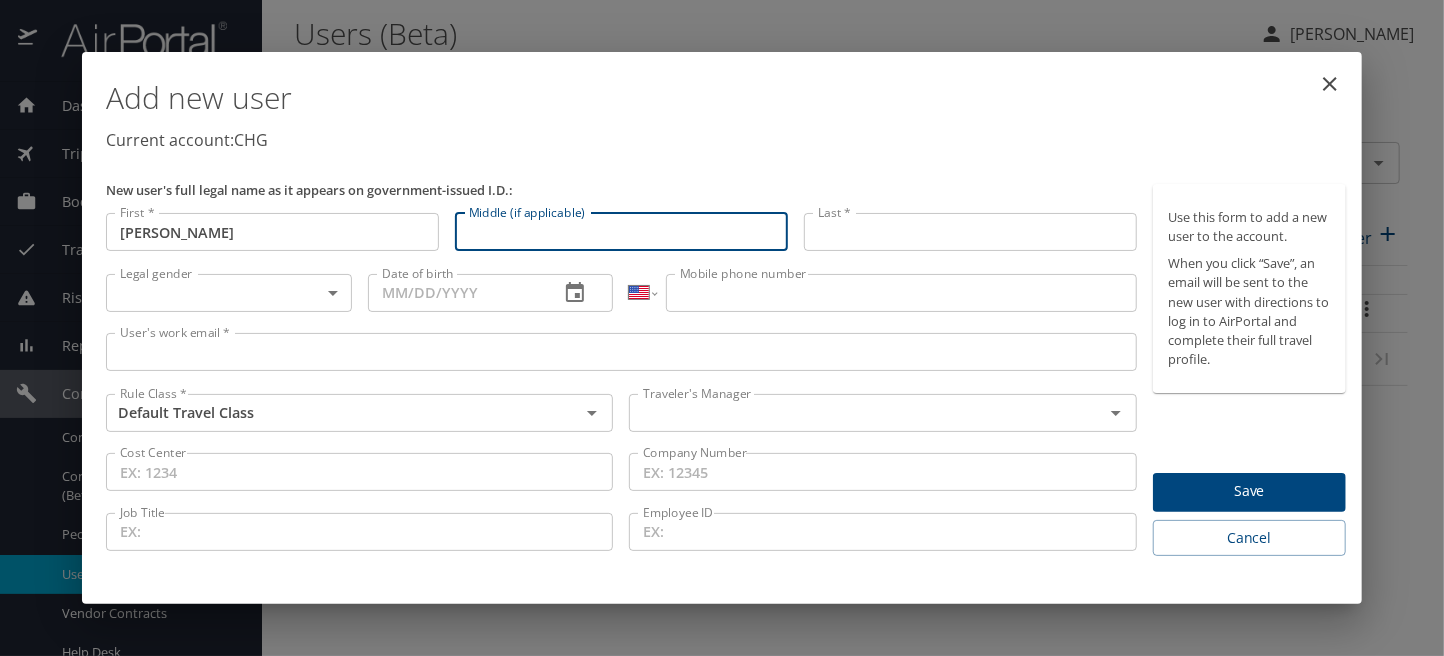 type on "a" 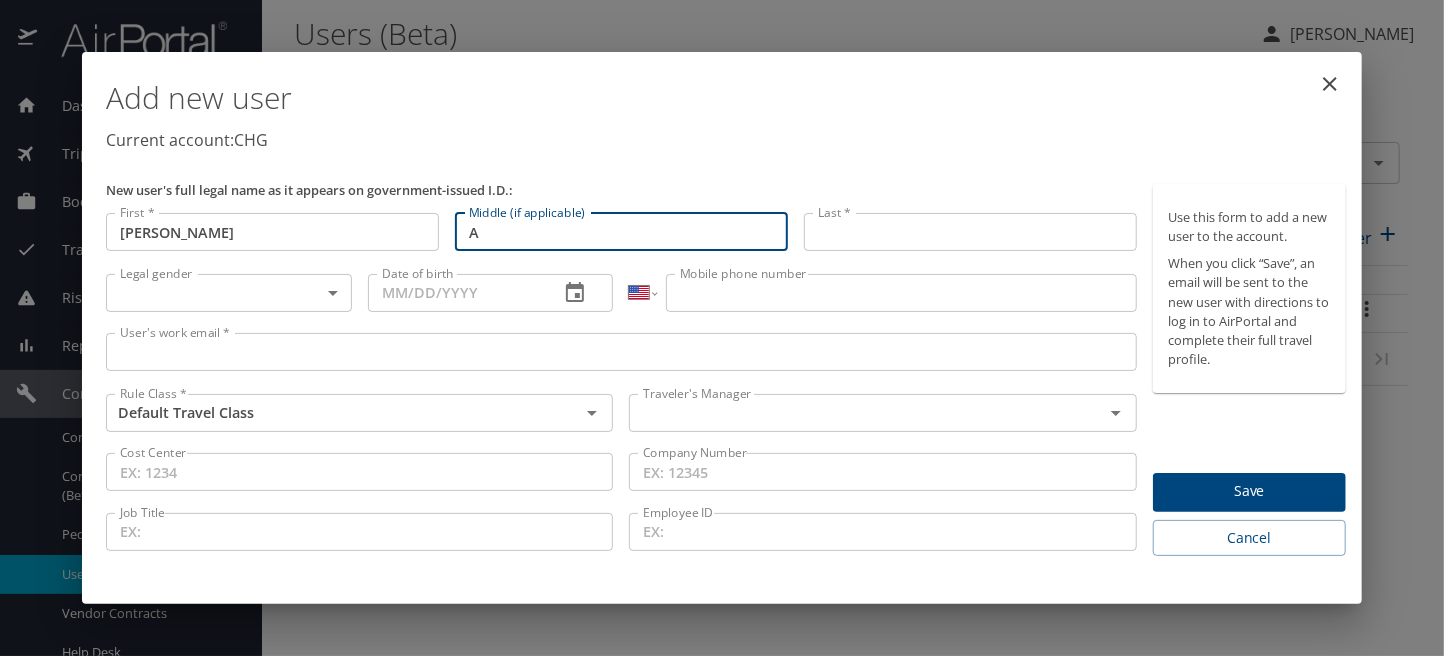 type on "A" 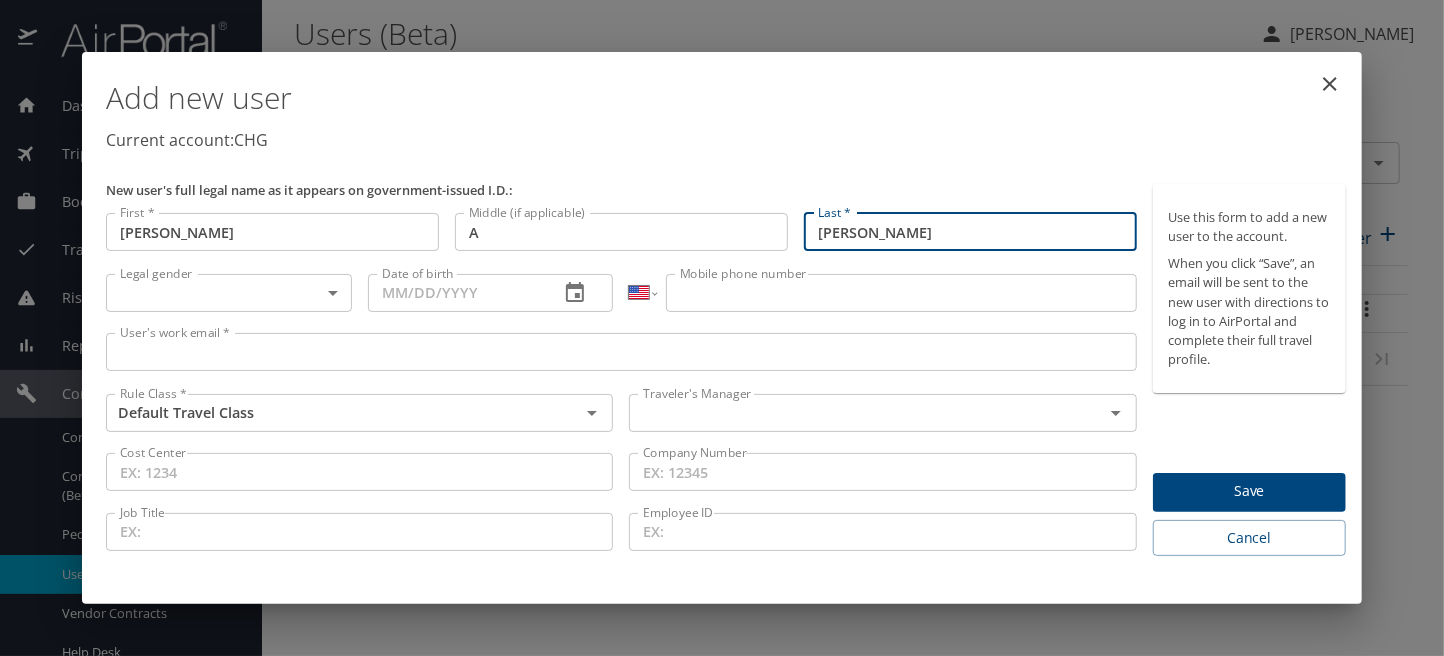 type on "Fowble" 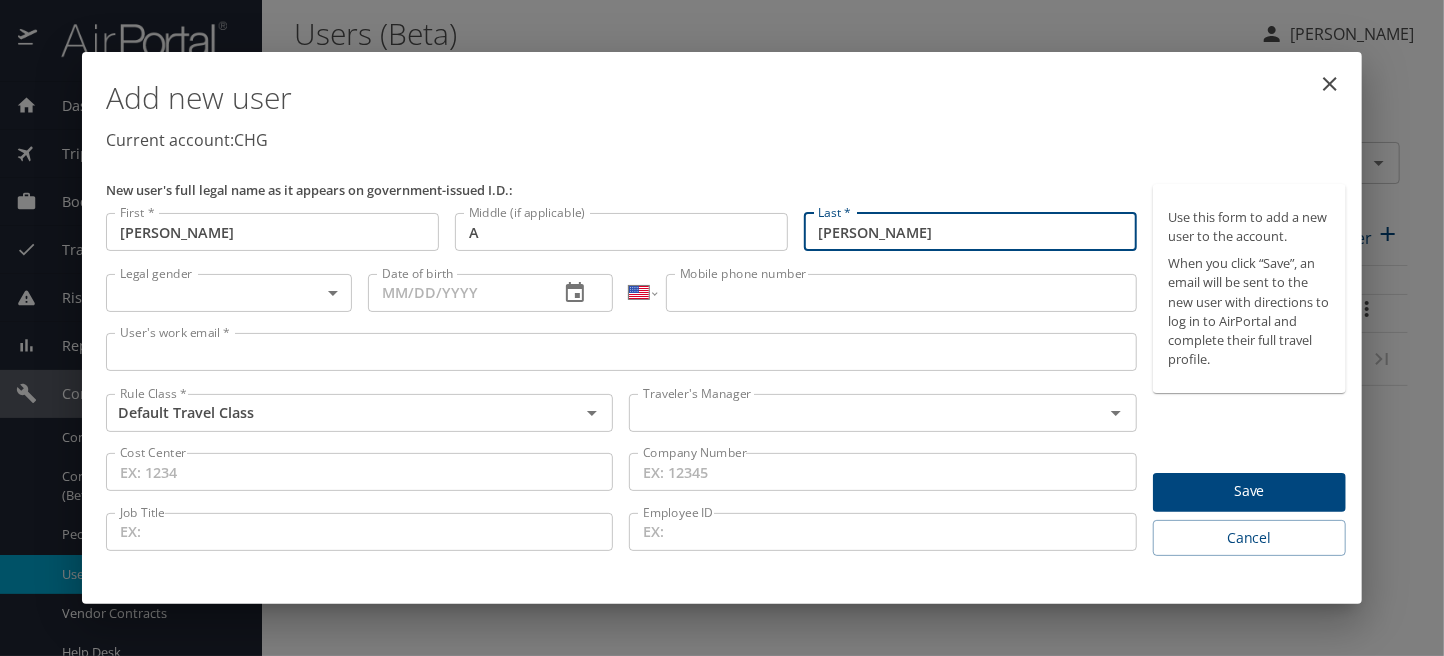 drag, startPoint x: 869, startPoint y: 230, endPoint x: 782, endPoint y: 231, distance: 87.005745 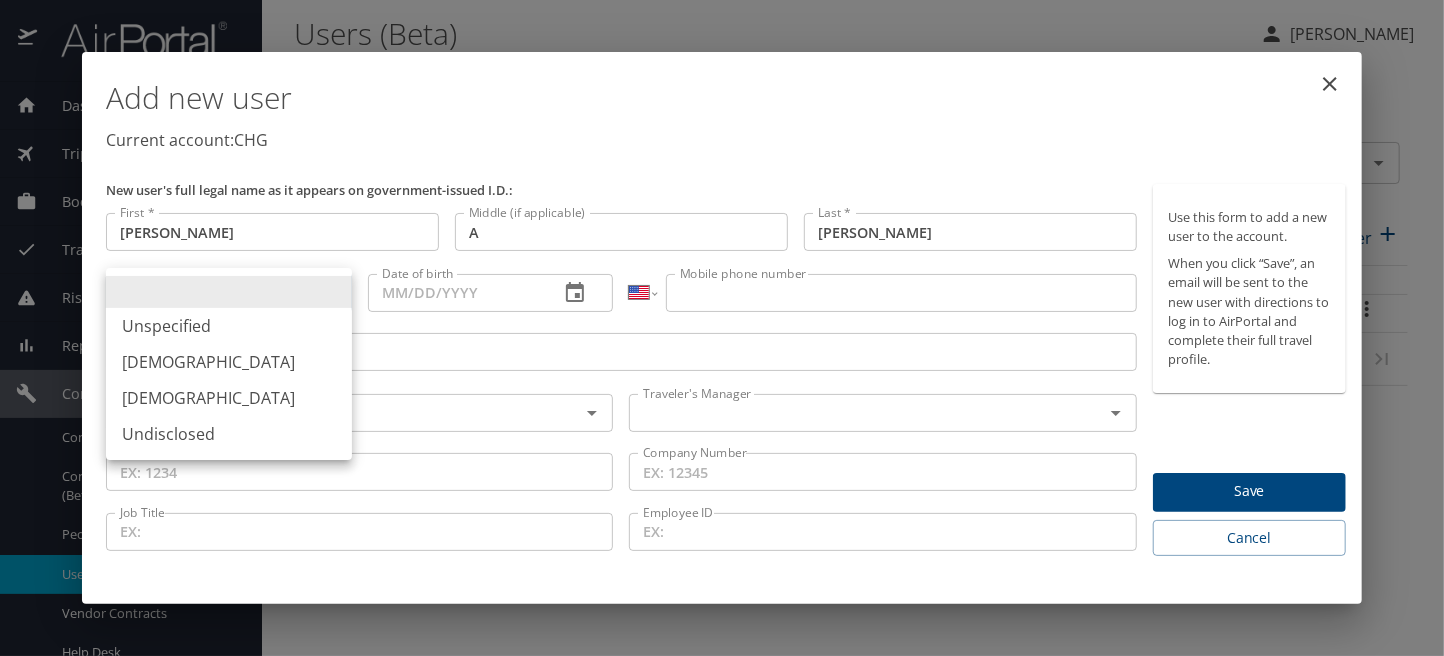 click on "Male" at bounding box center (229, 362) 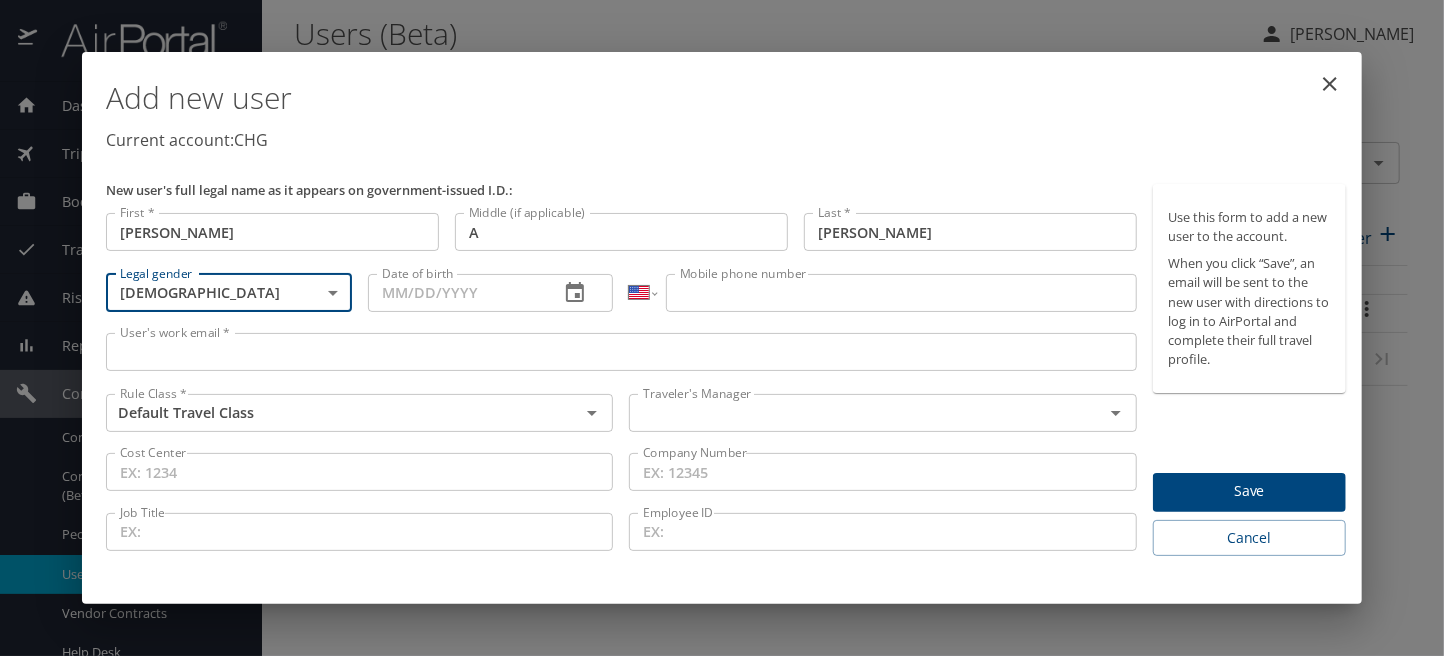 type on "Male" 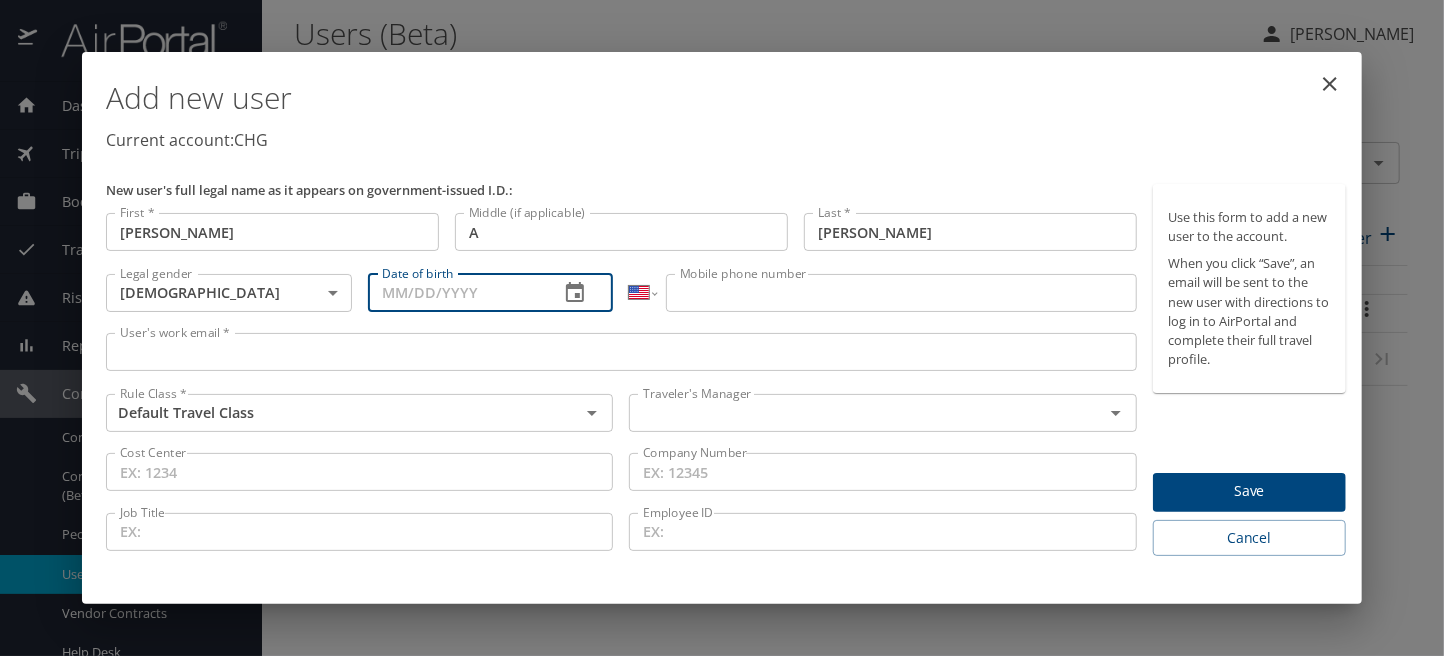 click on "Date of birth" at bounding box center [456, 293] 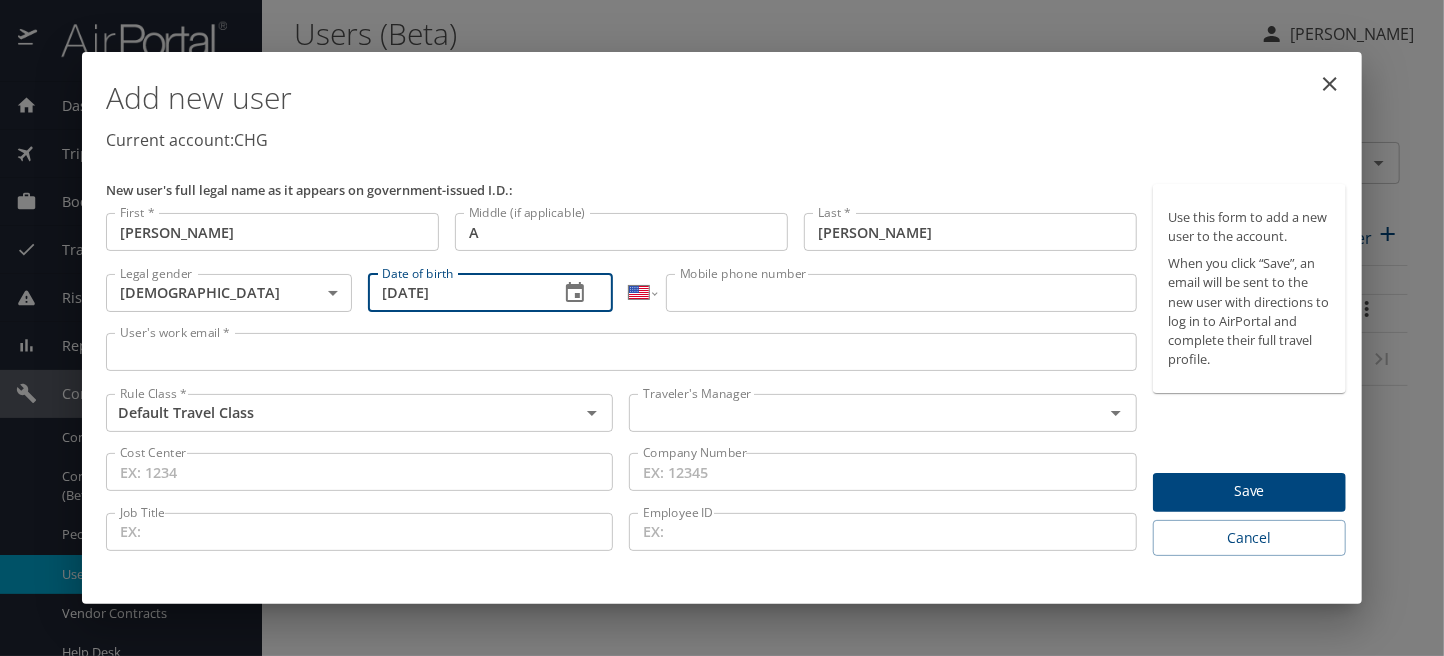type on "02/14/1964" 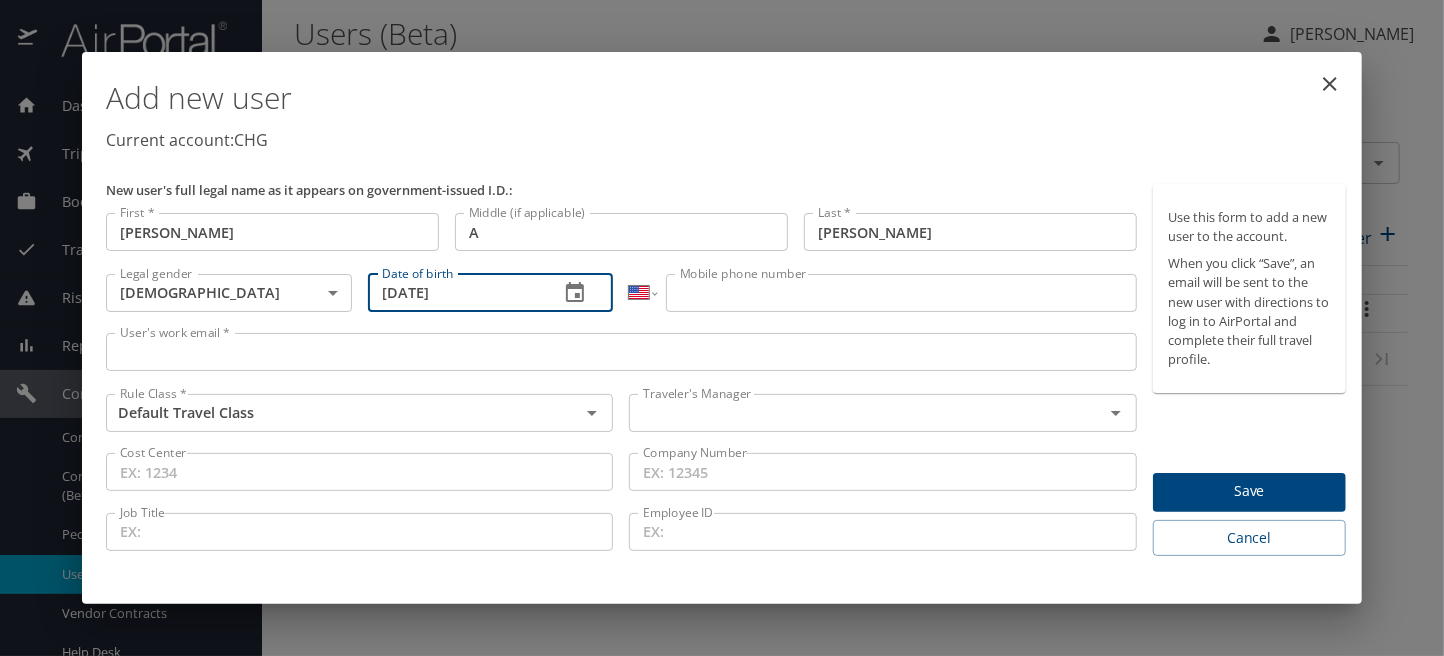 type 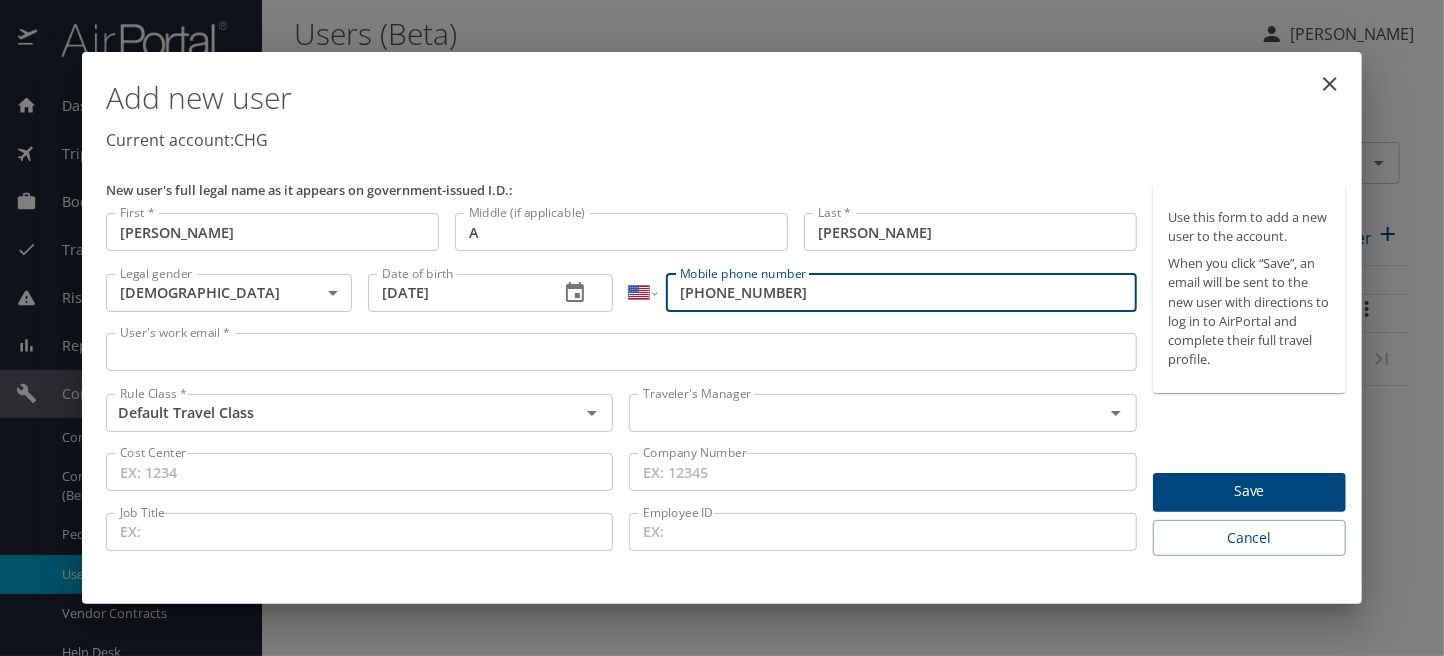 type on "(561) 310-4563" 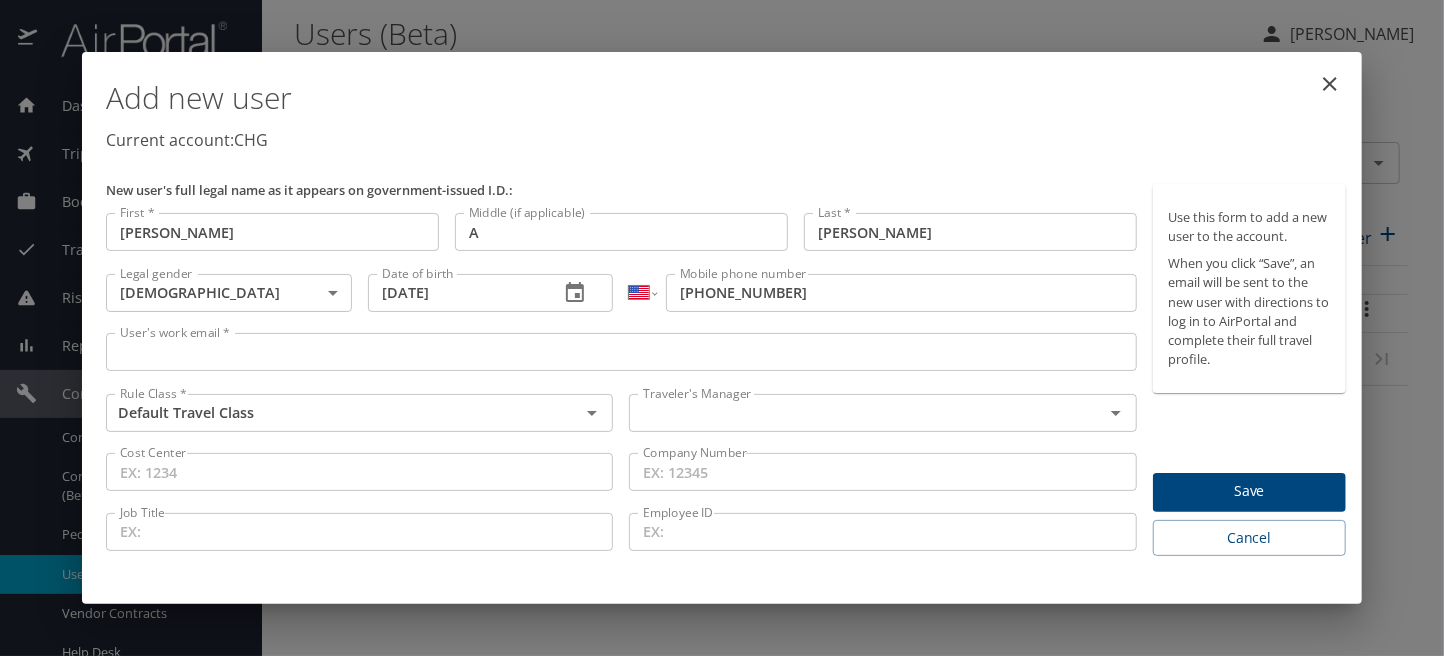 click on "User's work email *" at bounding box center (621, 352) 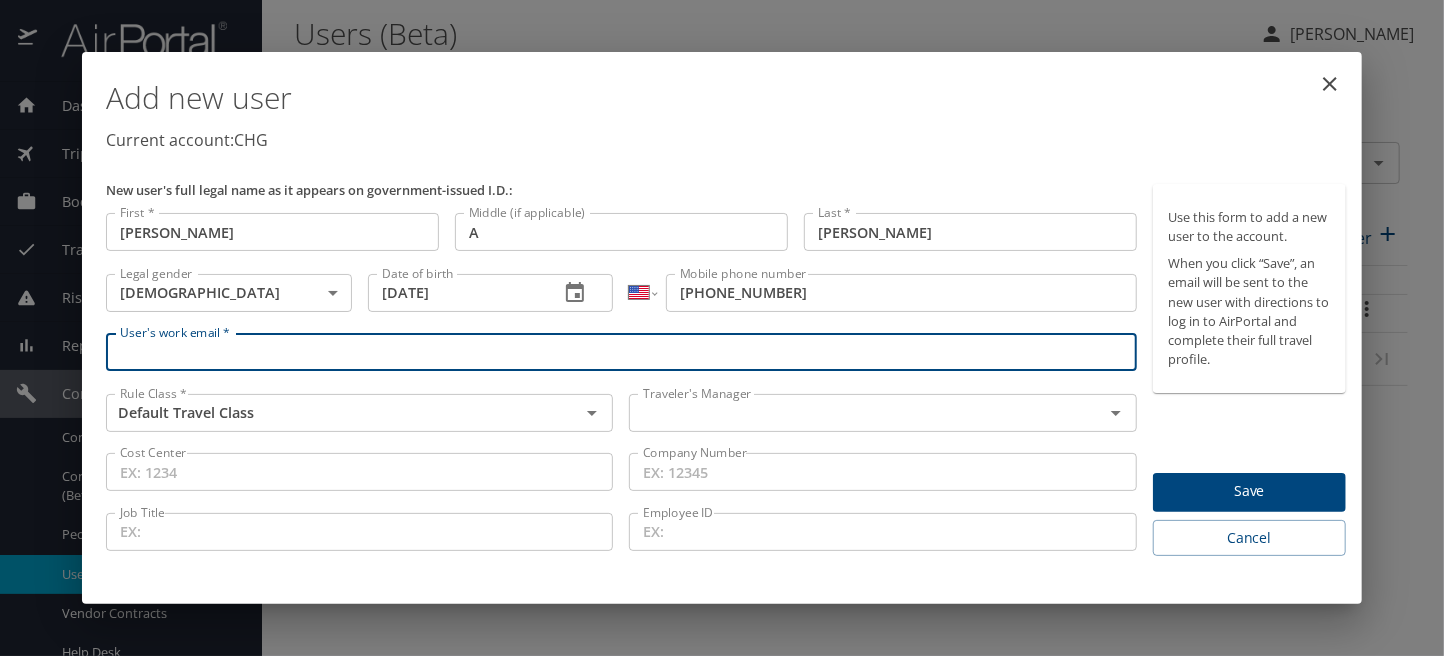 paste on "vfowble@hotmail.com" 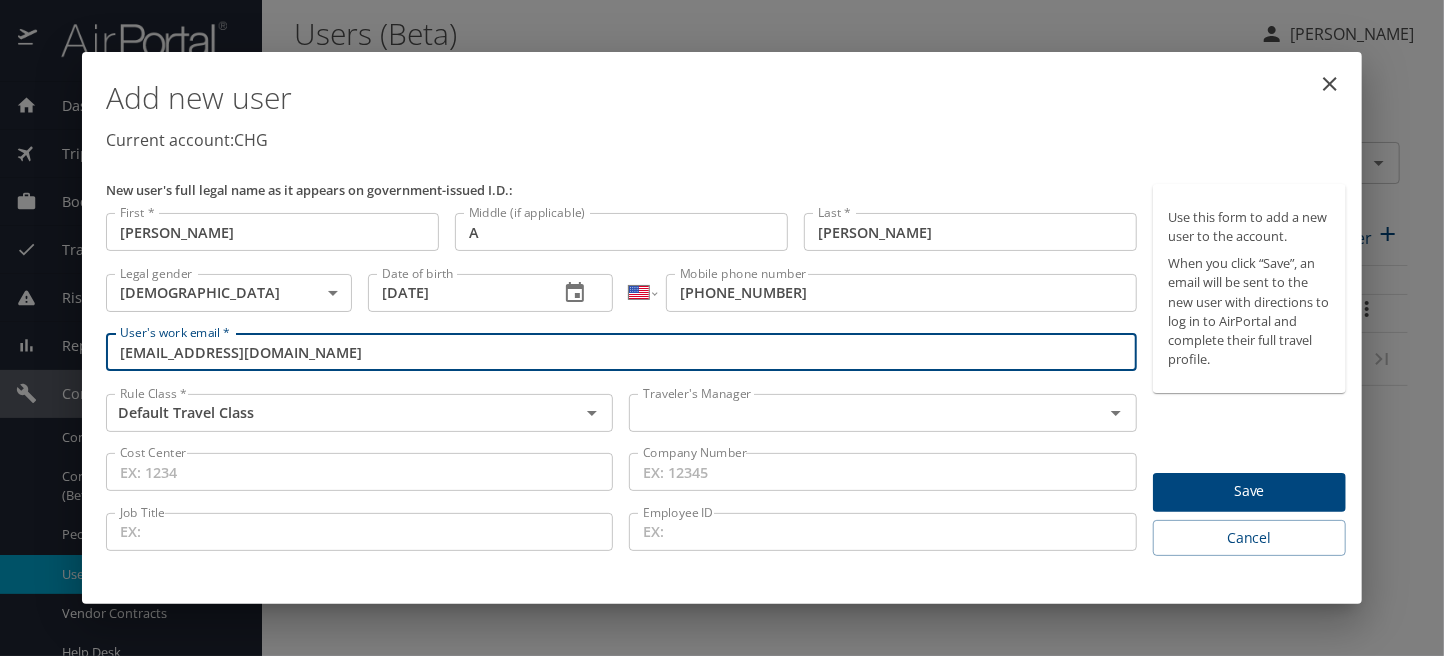 type on "vfowble@hotmail.com" 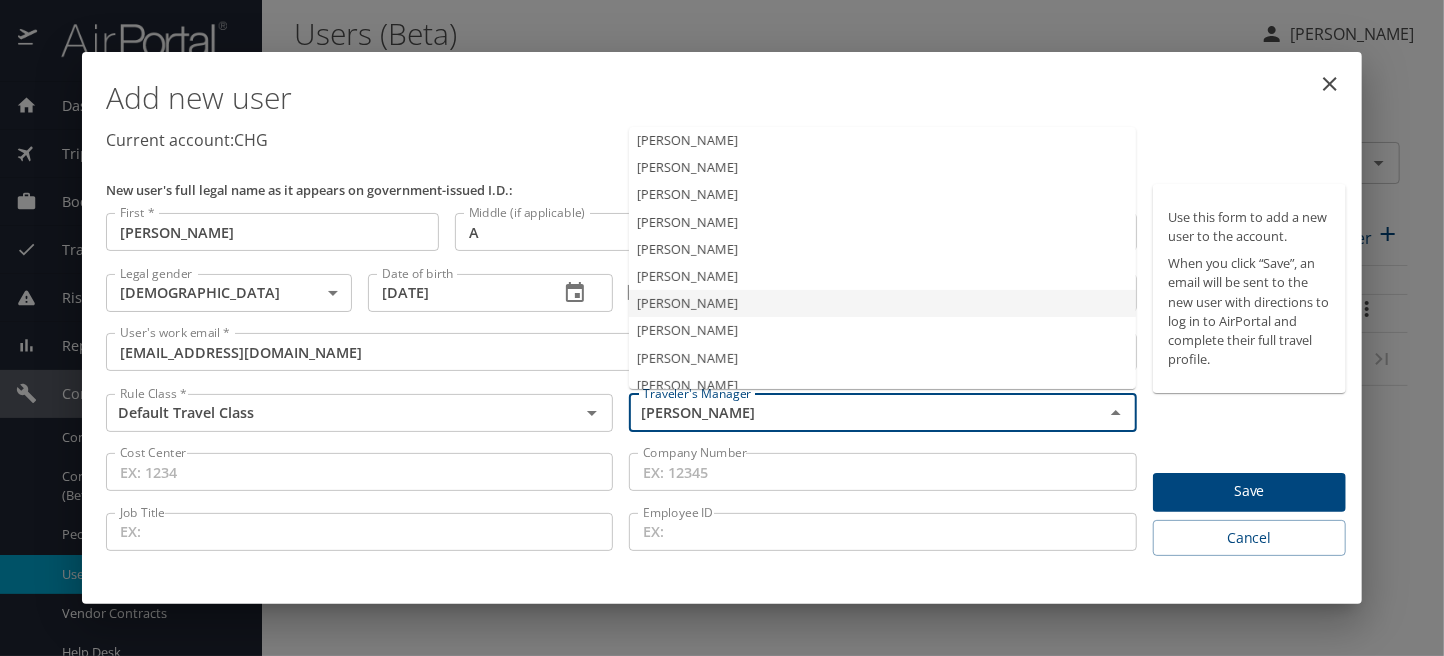 click on "Jeffery Bitton" at bounding box center (882, 303) 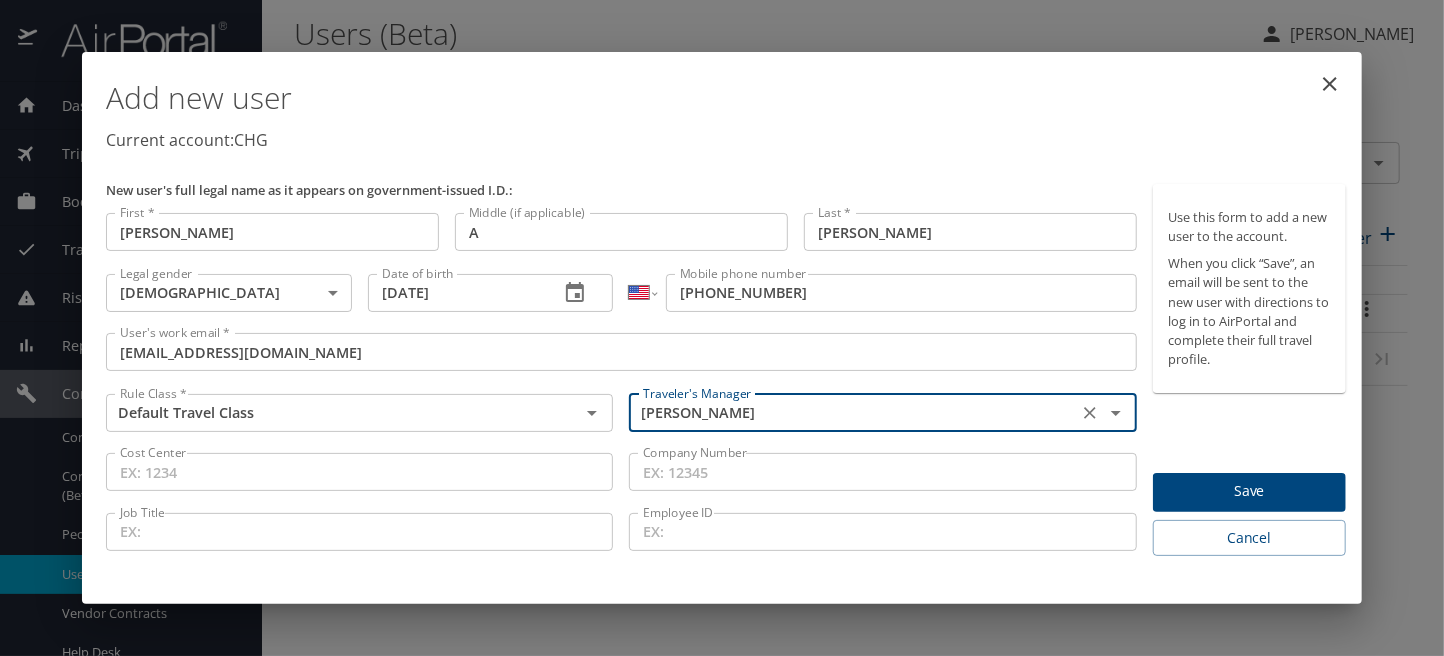 type on "Jeffery Bitton" 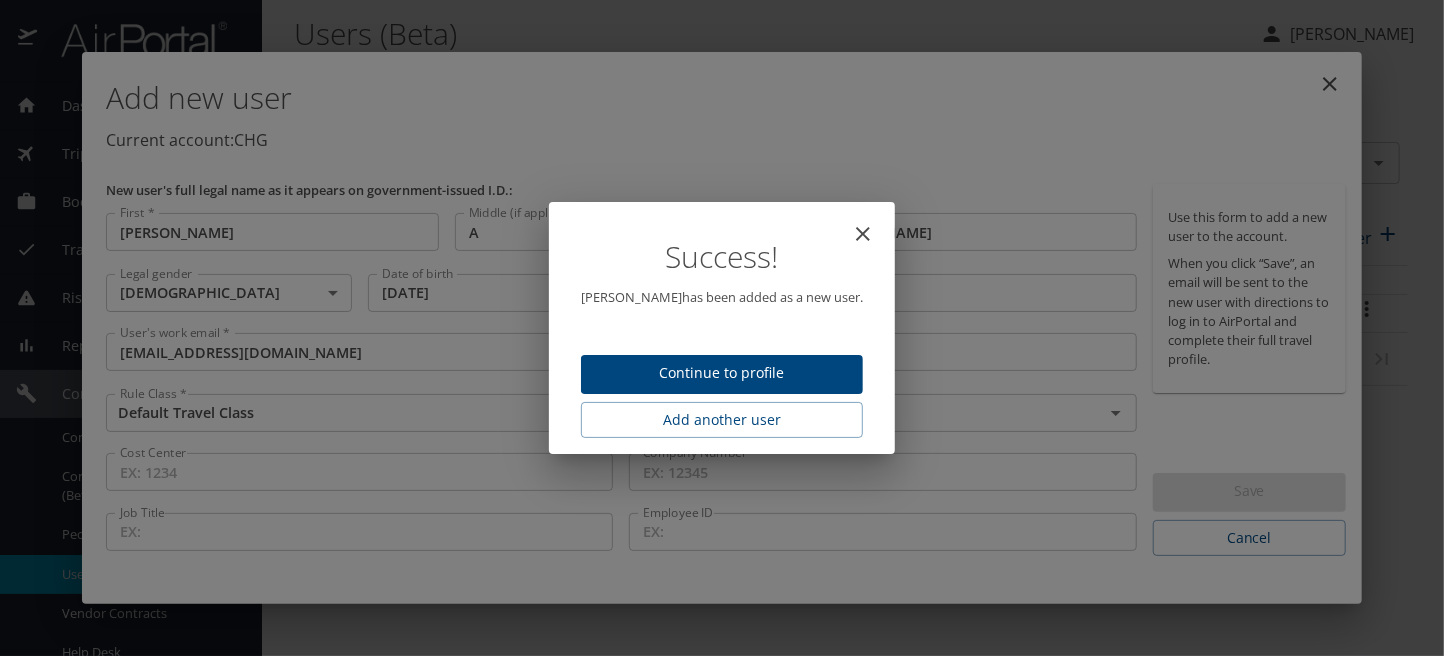 click on "Continue to profile" at bounding box center [722, 373] 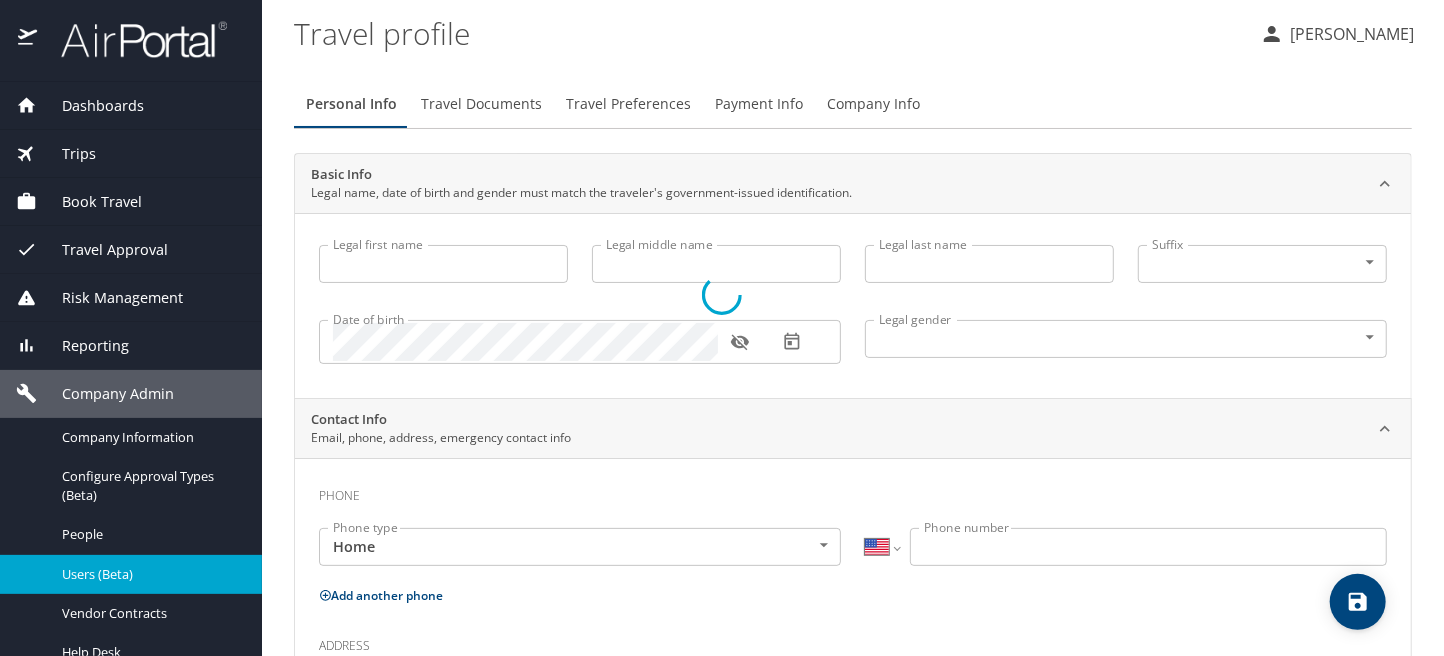 type on "Vincent" 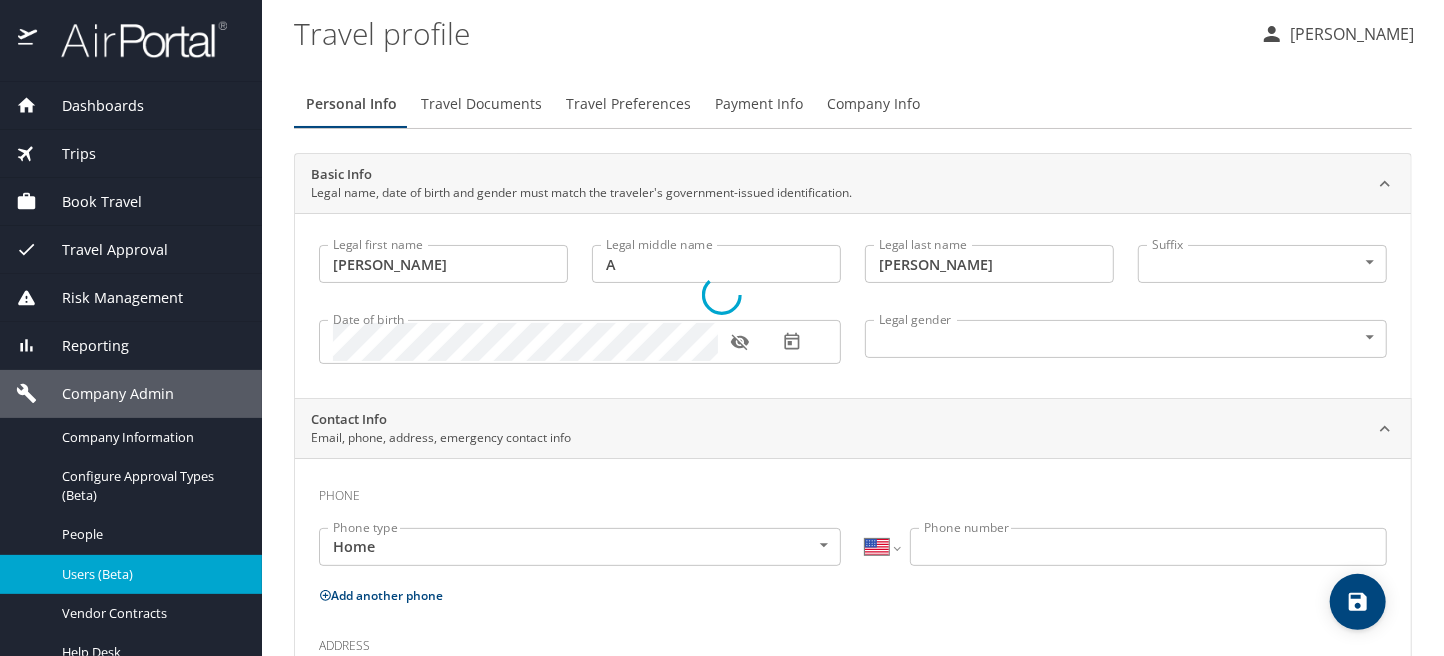 select on "US" 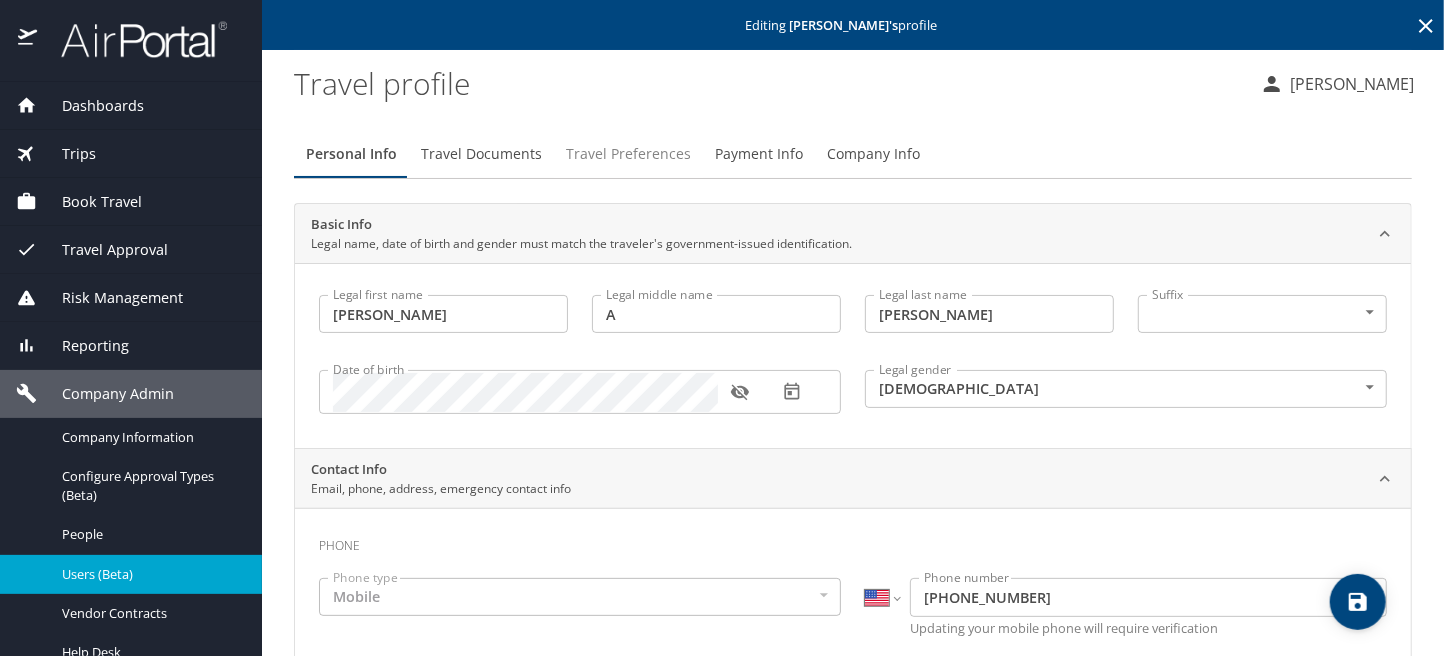 click on "Travel Preferences" at bounding box center (628, 154) 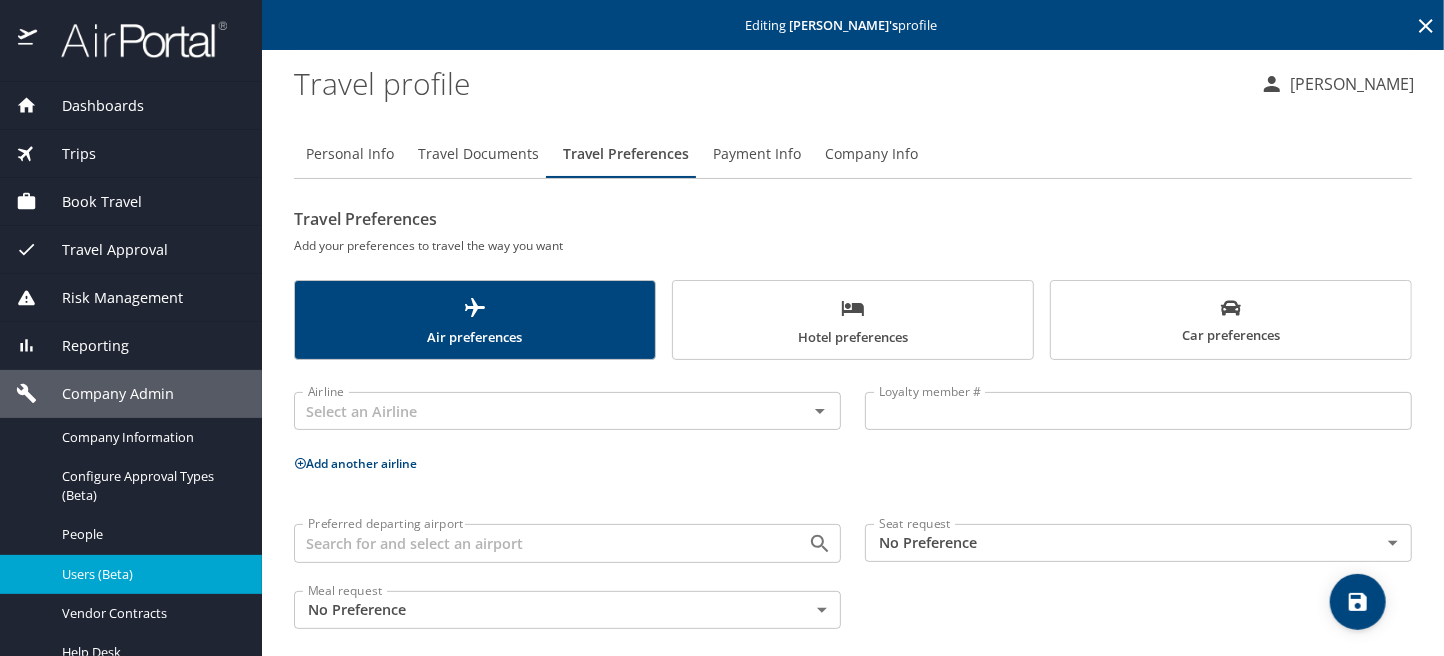 click 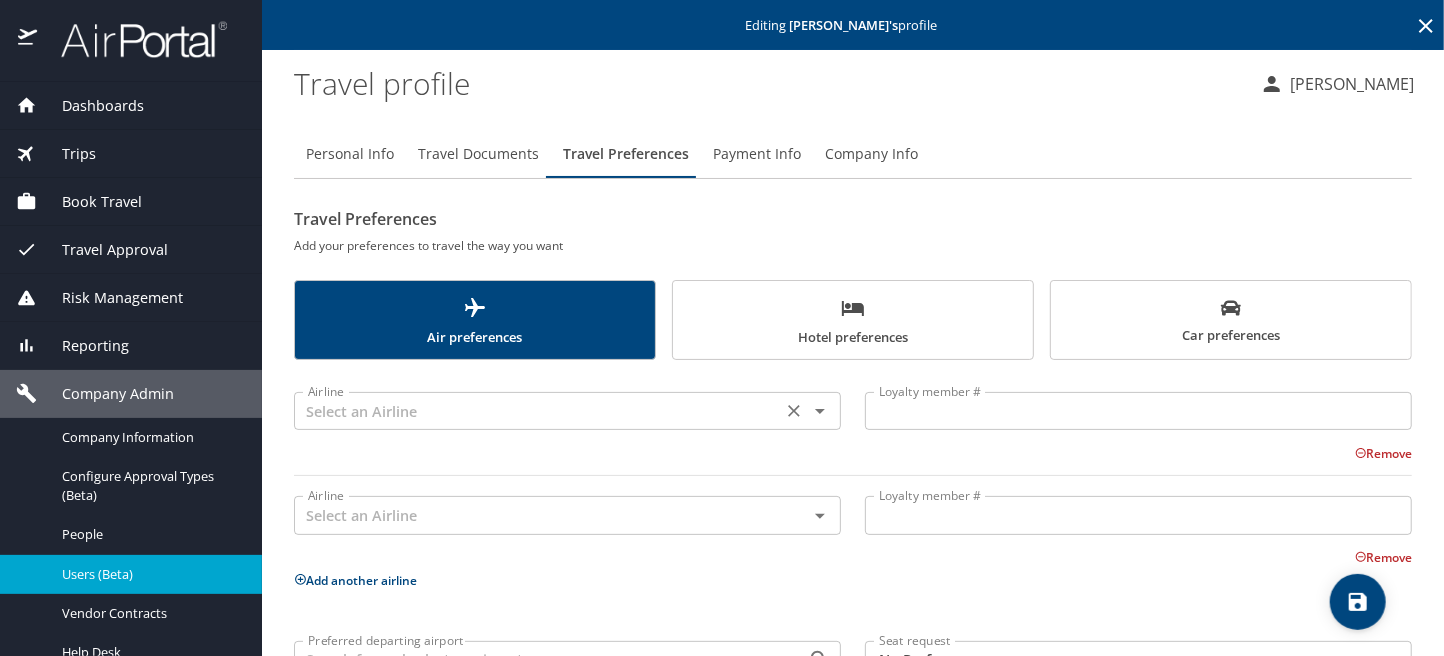 click at bounding box center [538, 411] 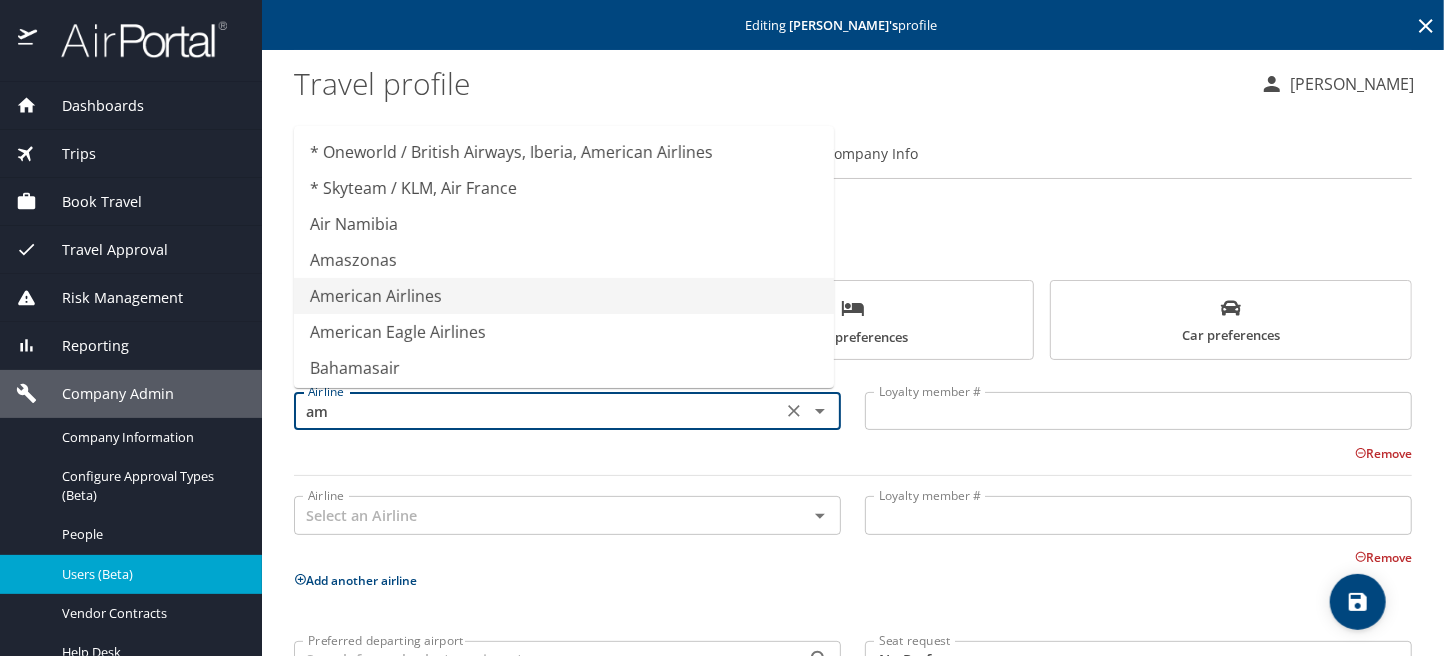click on "American Airlines" at bounding box center [564, 296] 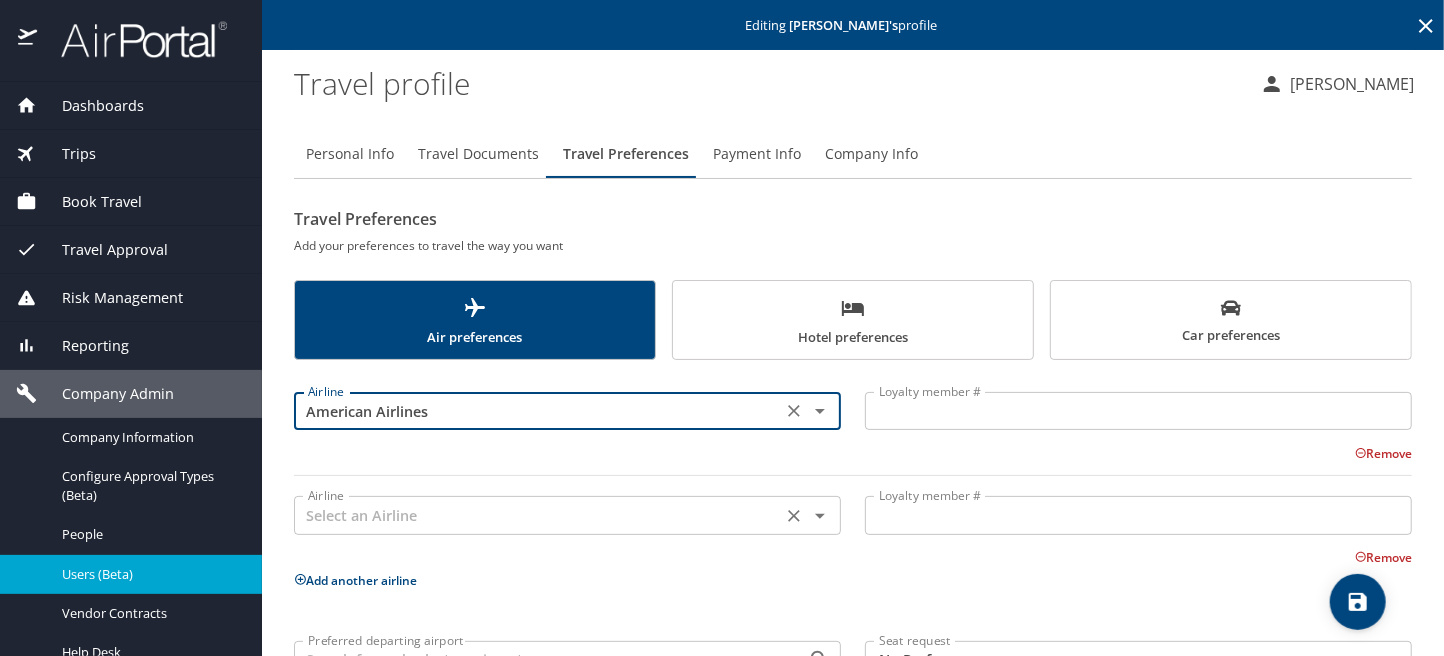 click on "Airline" at bounding box center [567, 515] 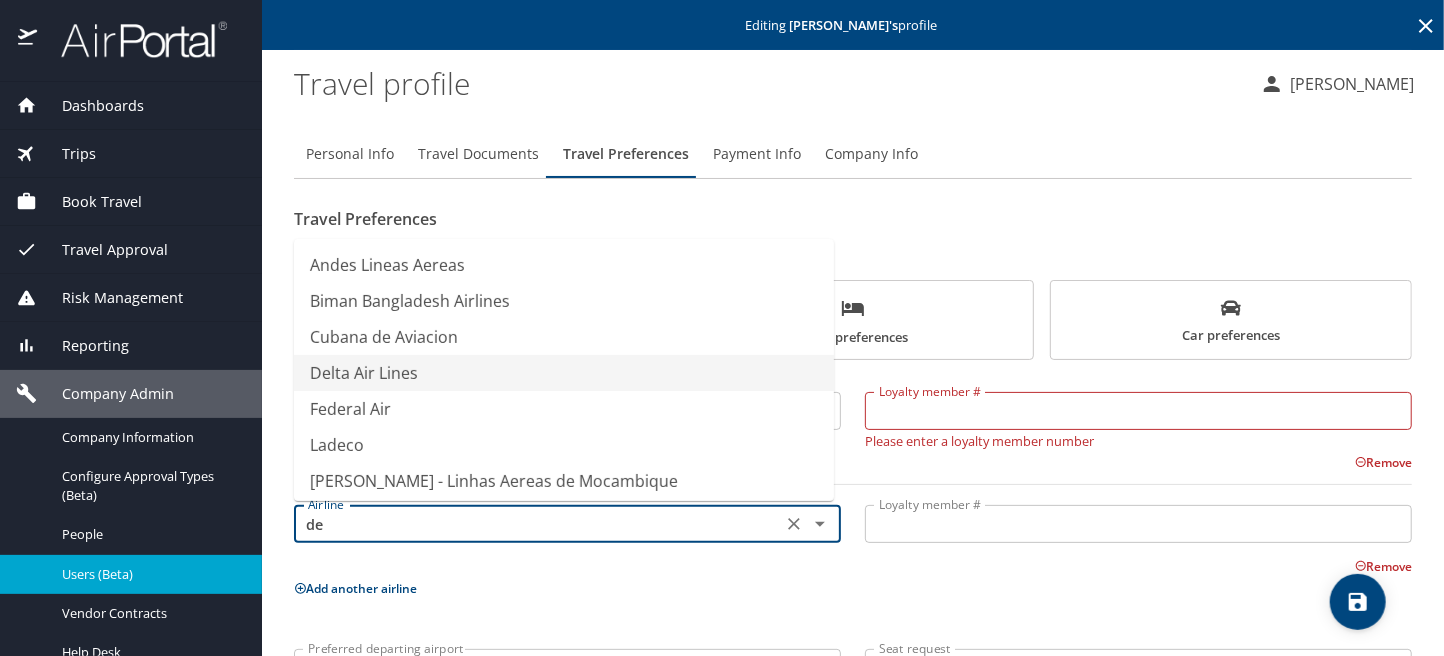click on "Delta Air Lines" at bounding box center (564, 373) 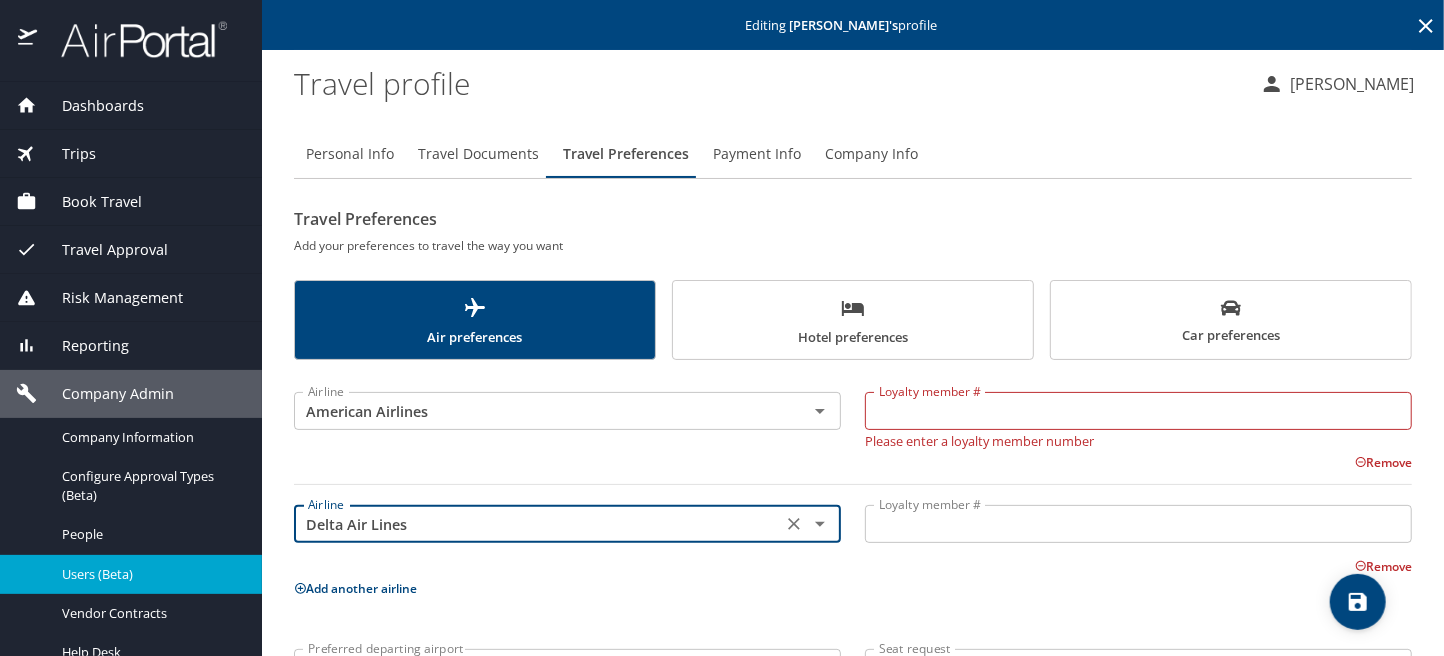 type on "Delta Air Lines" 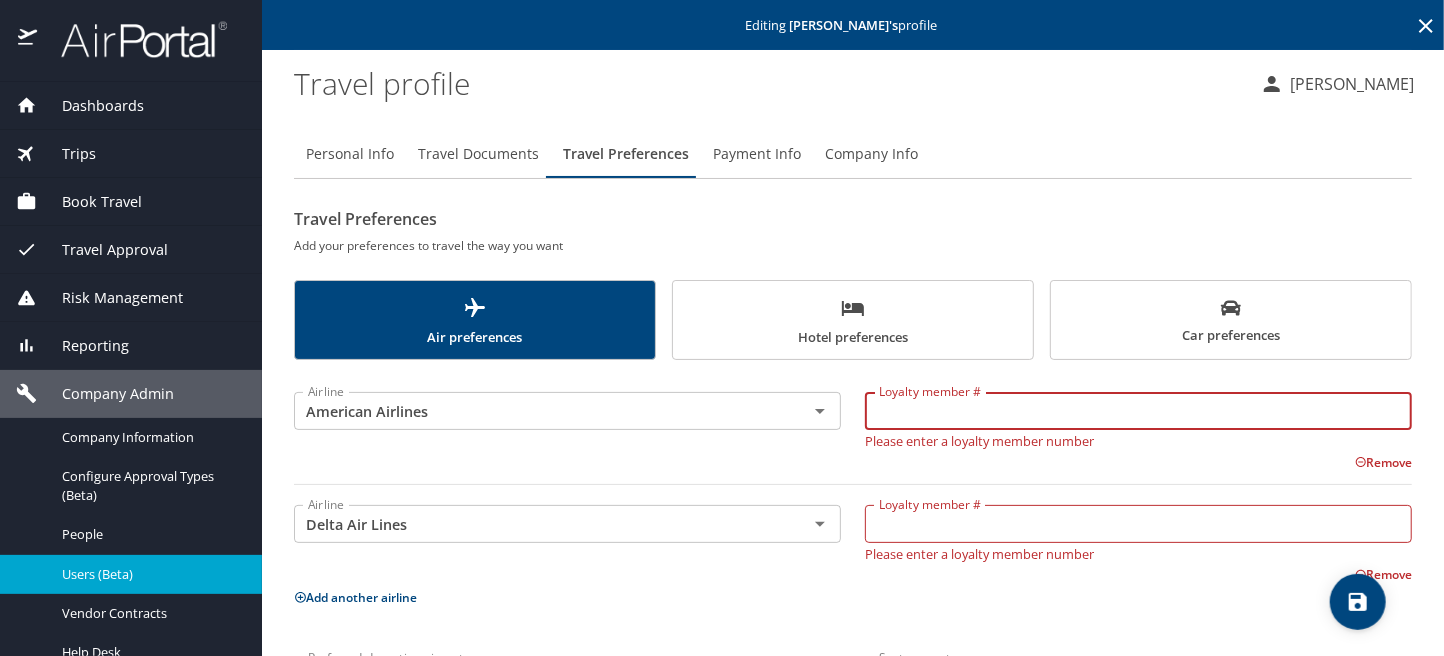 click on "Loyalty member #" at bounding box center [1138, 411] 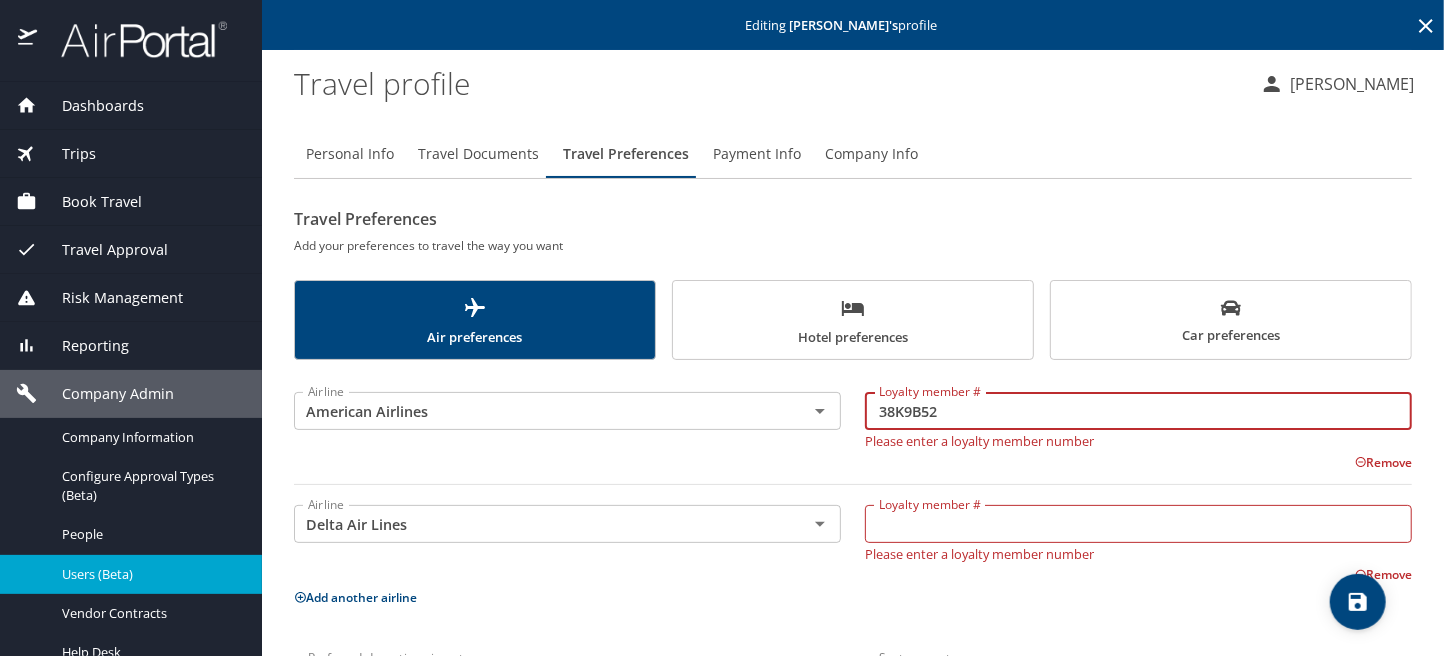 type on "38K9B52" 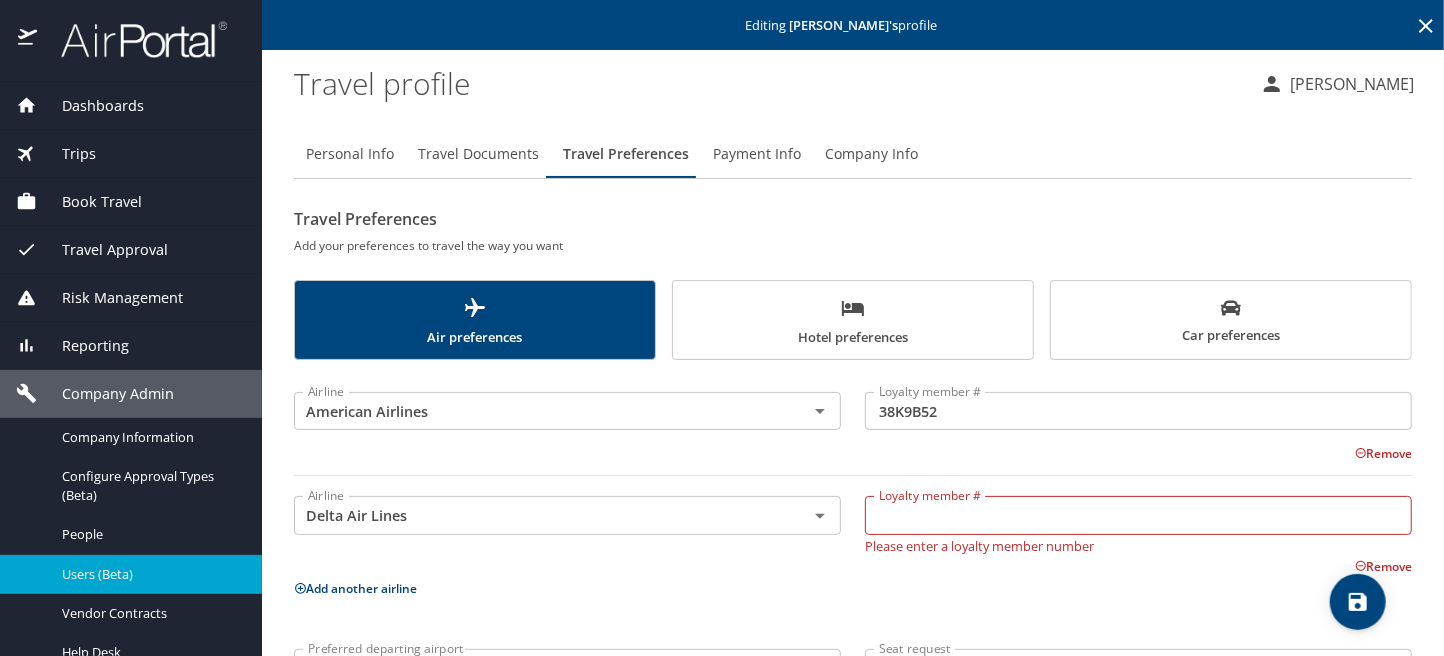 click on "Loyalty member #" at bounding box center [1138, 515] 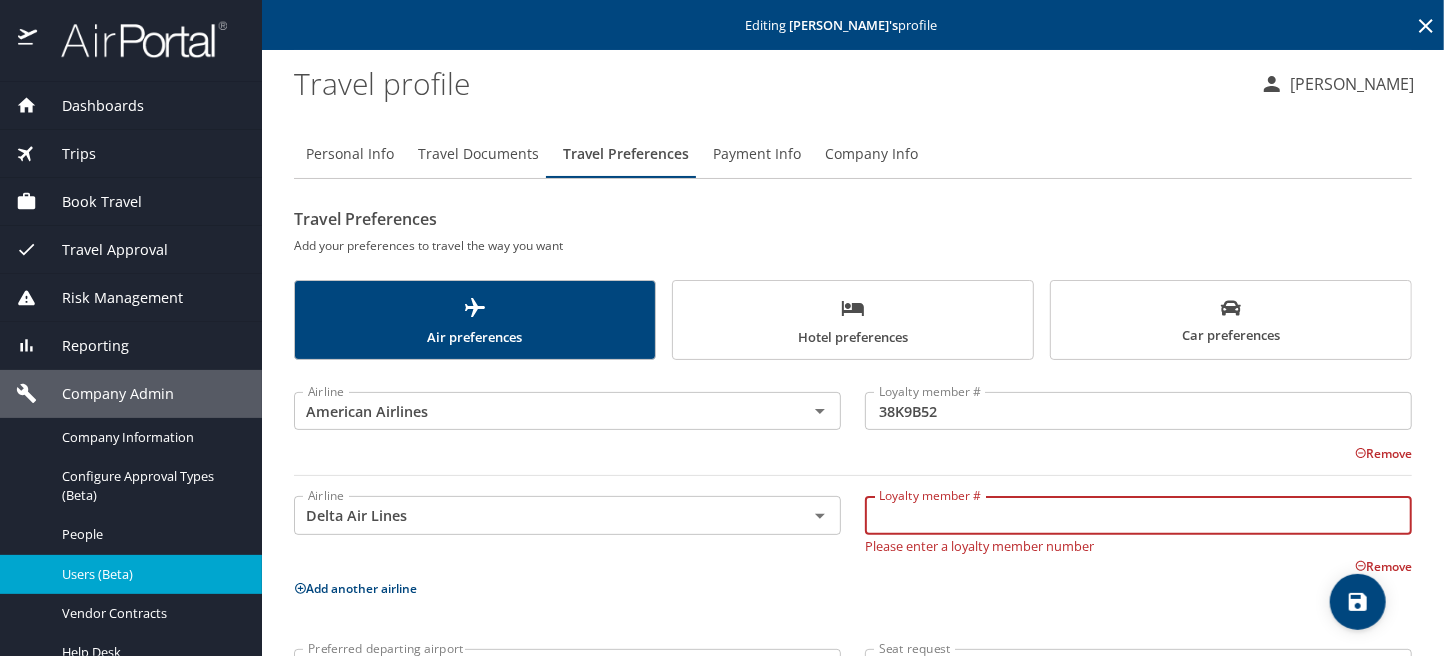 paste on "2202024341" 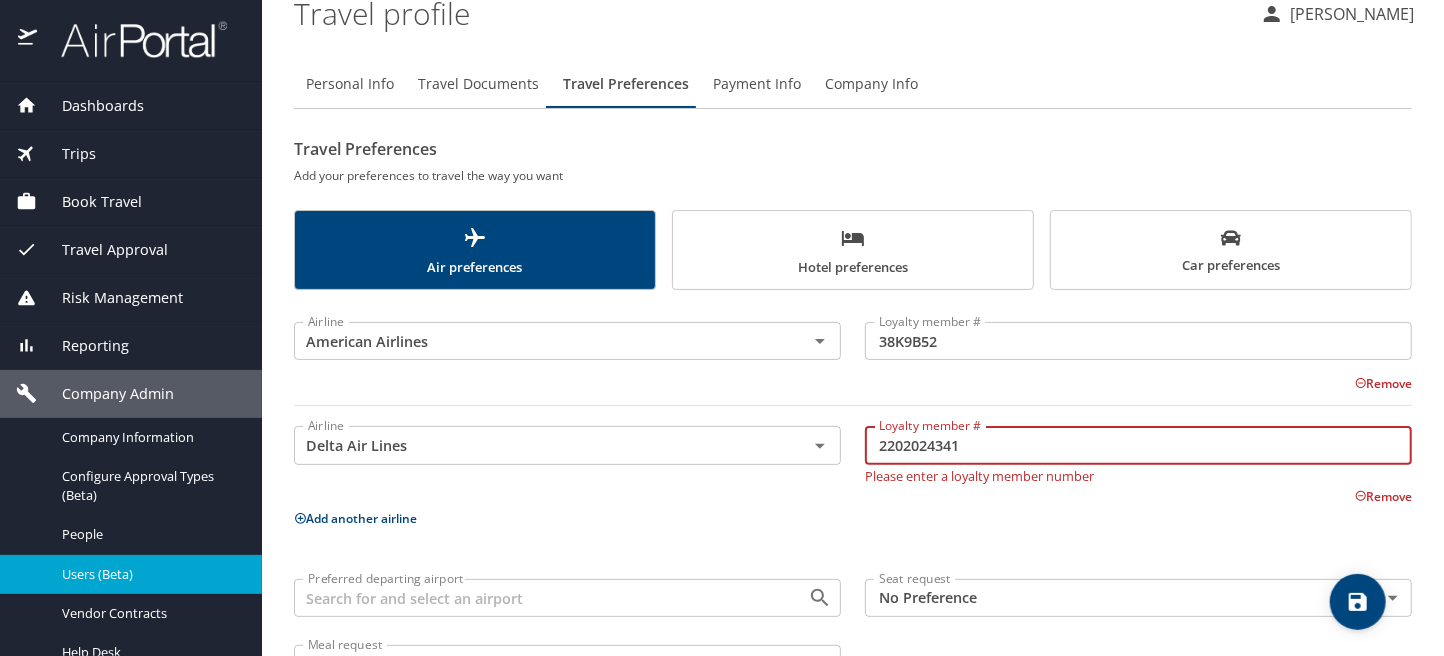 scroll, scrollTop: 140, scrollLeft: 0, axis: vertical 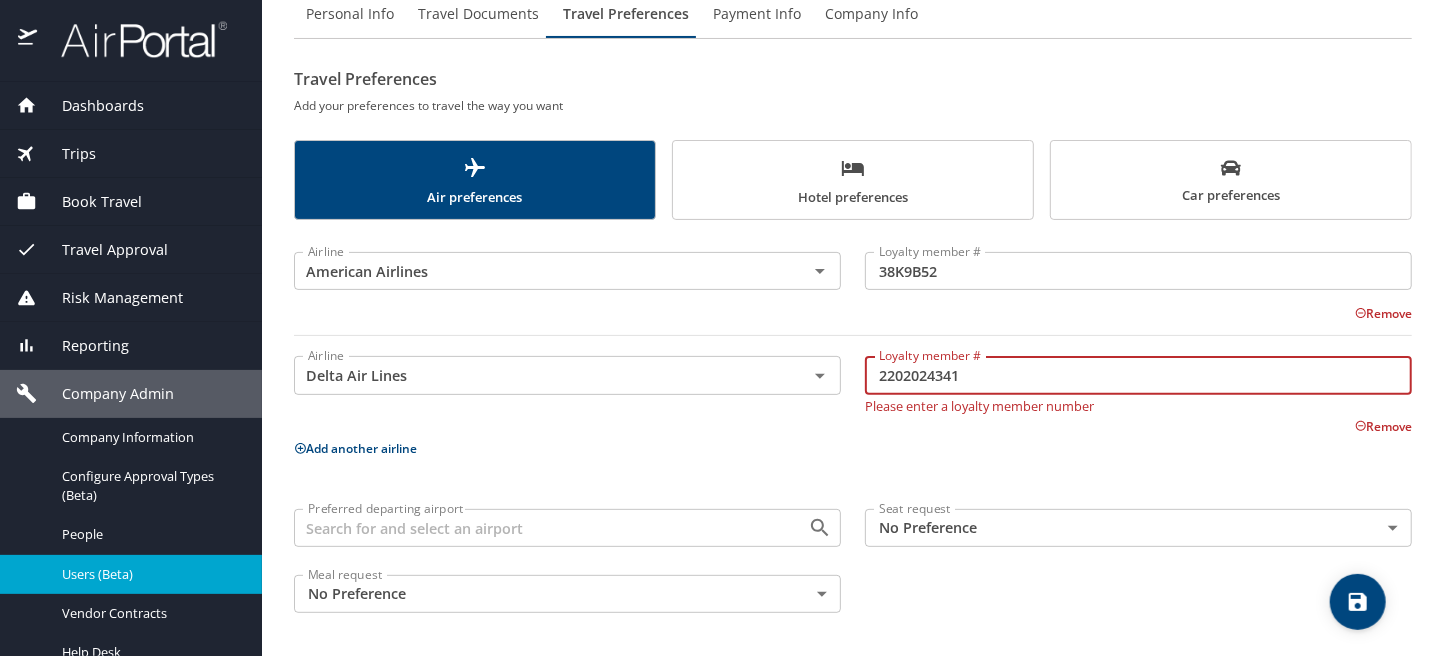 type on "2202024341" 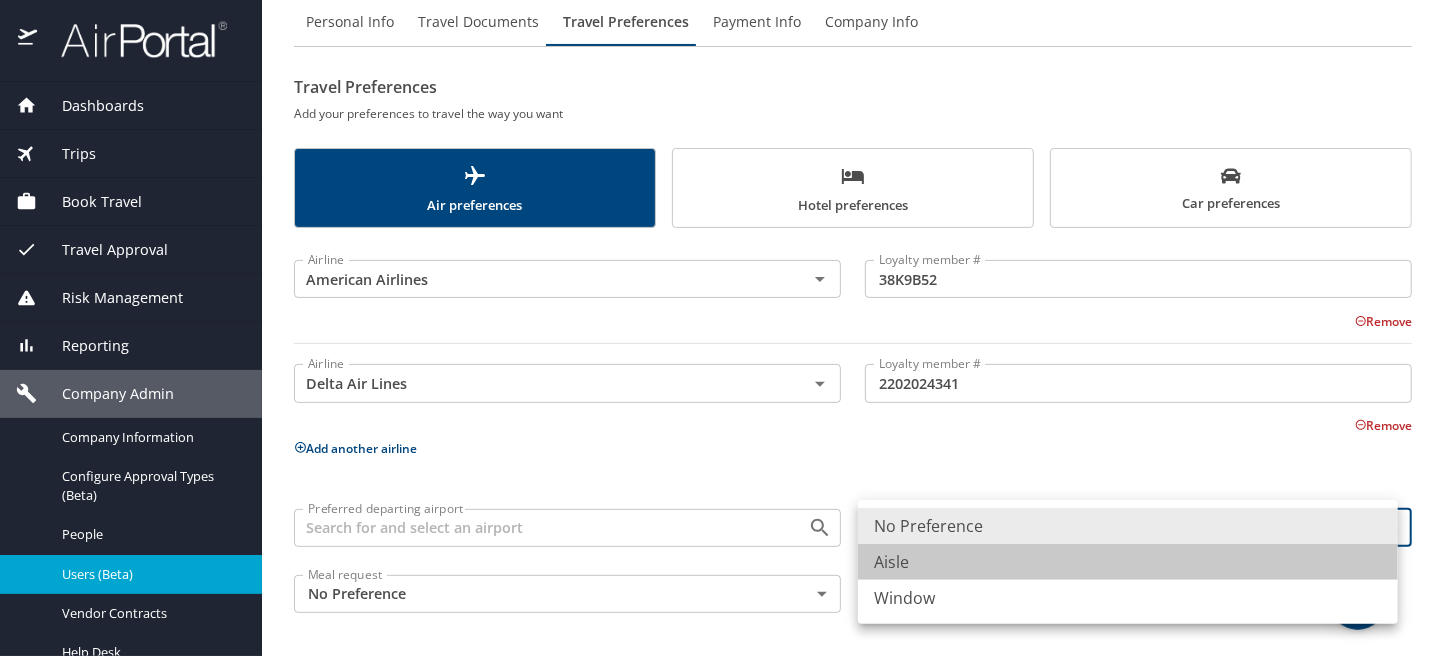 click on "Aisle" at bounding box center [1128, 562] 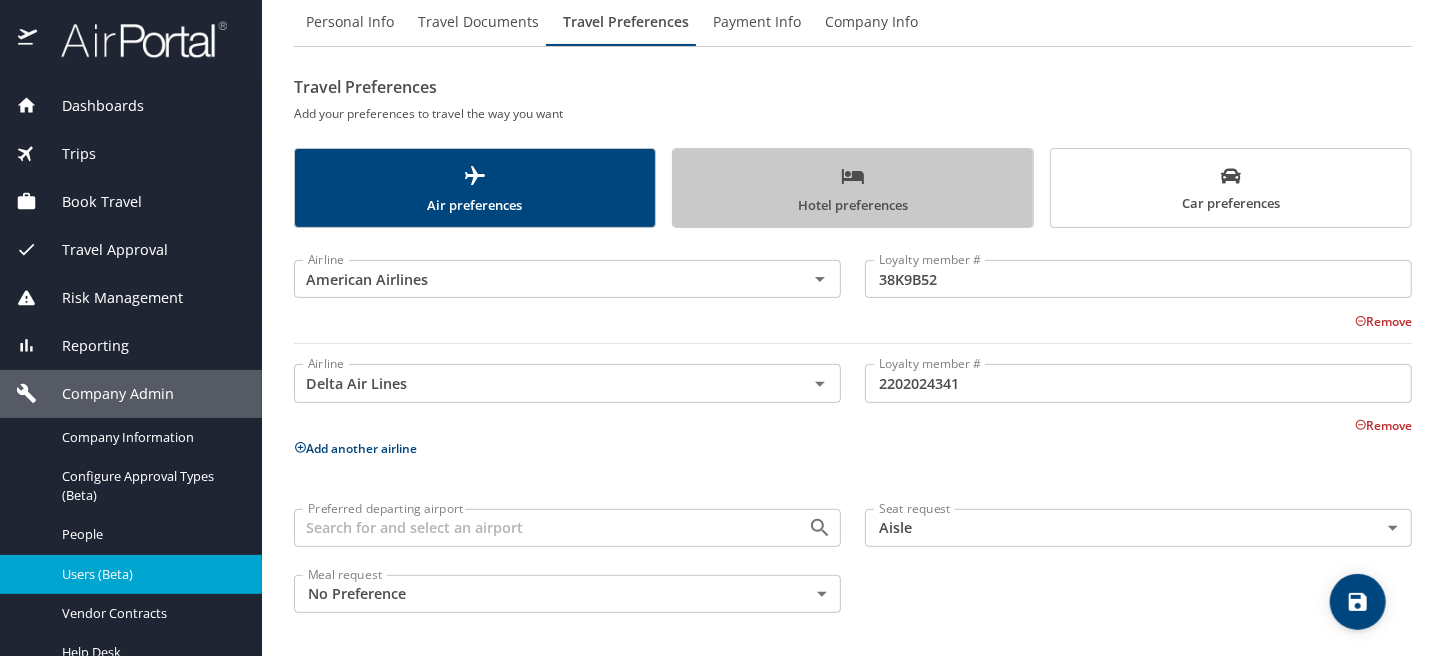 click on "Hotel preferences" at bounding box center (853, 190) 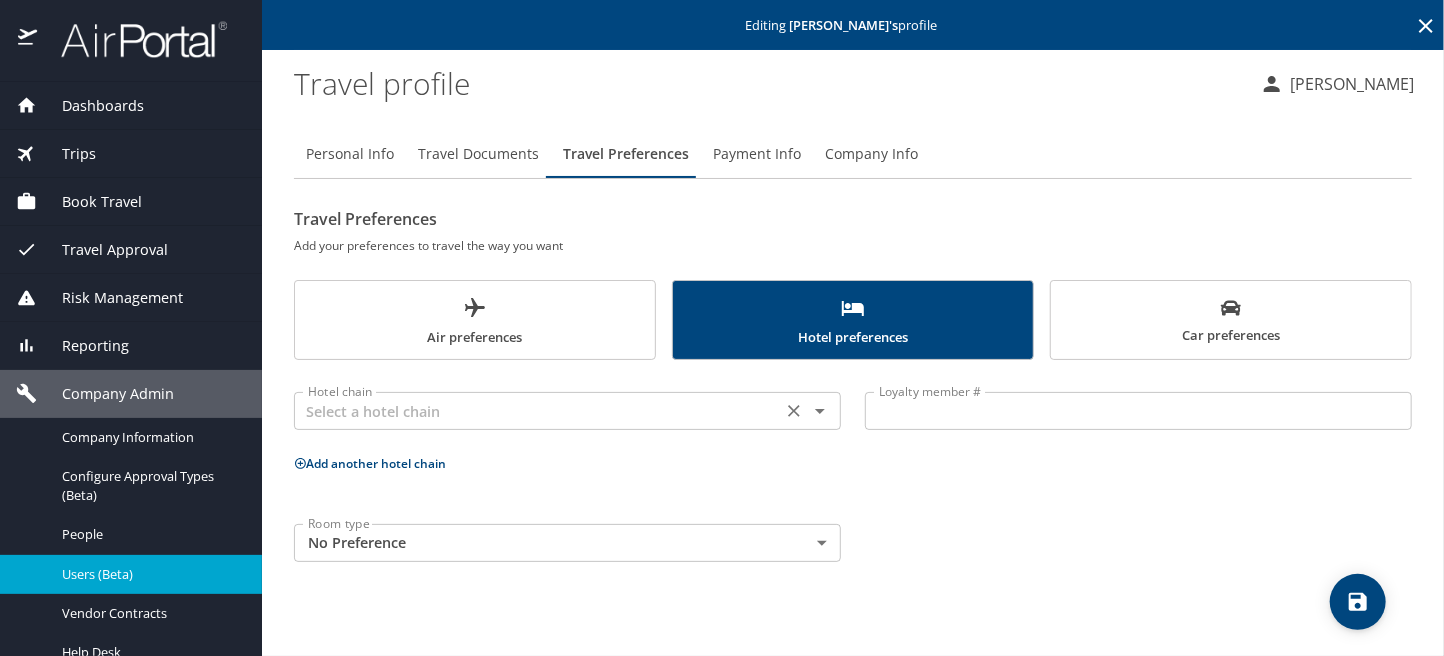 click at bounding box center [538, 411] 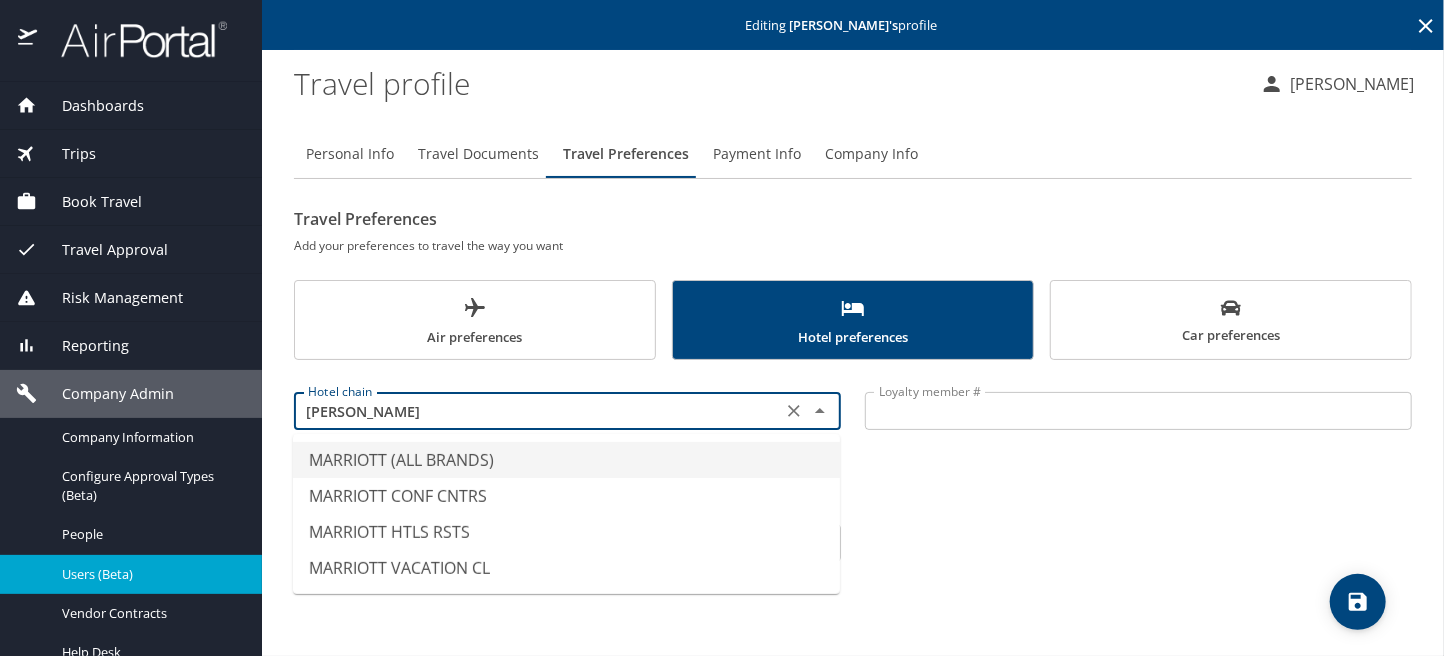 click on "MARRIOTT (ALL BRANDS)" at bounding box center [566, 460] 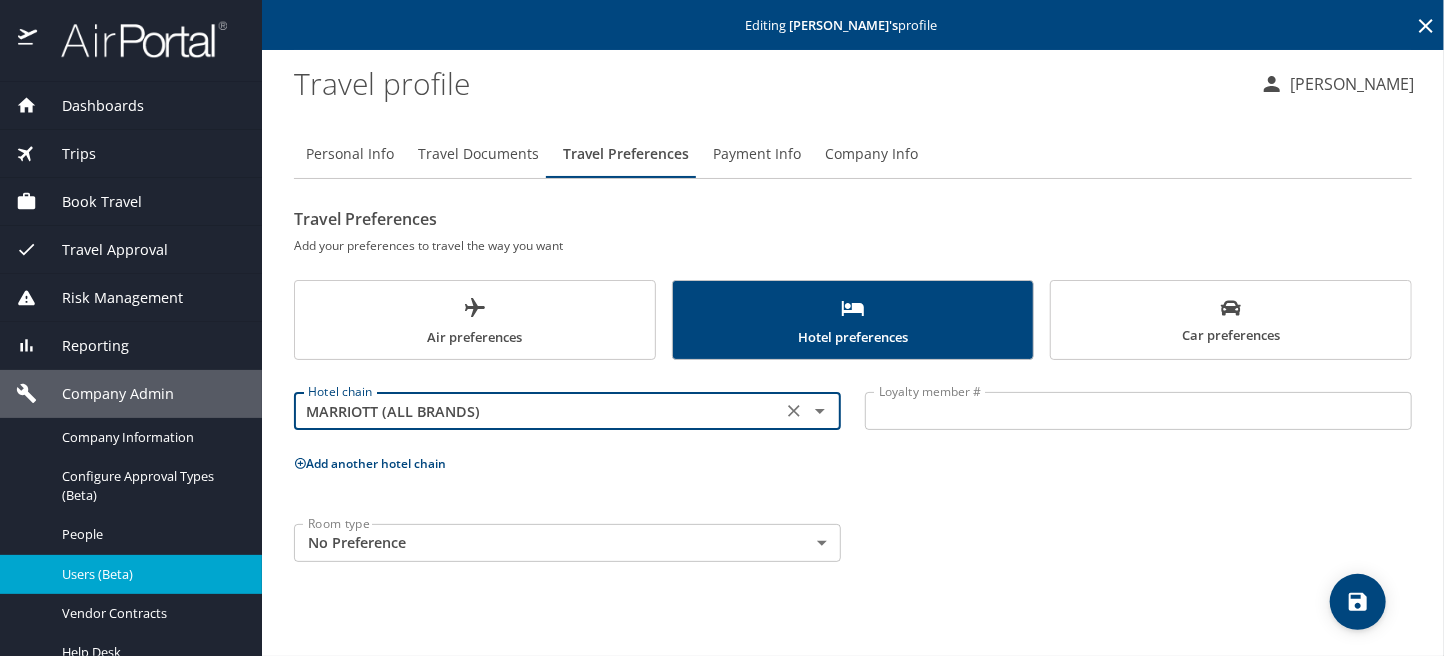 type on "MARRIOTT (ALL BRANDS)" 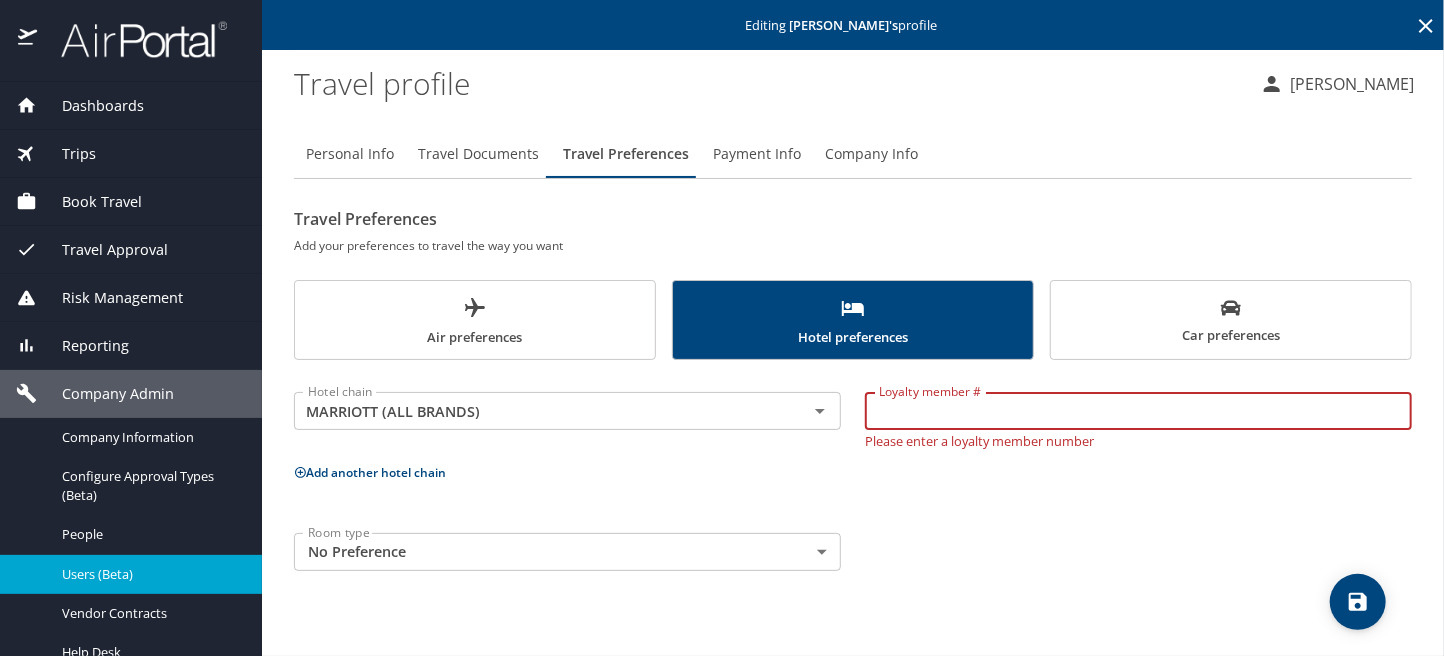 paste on "988483301" 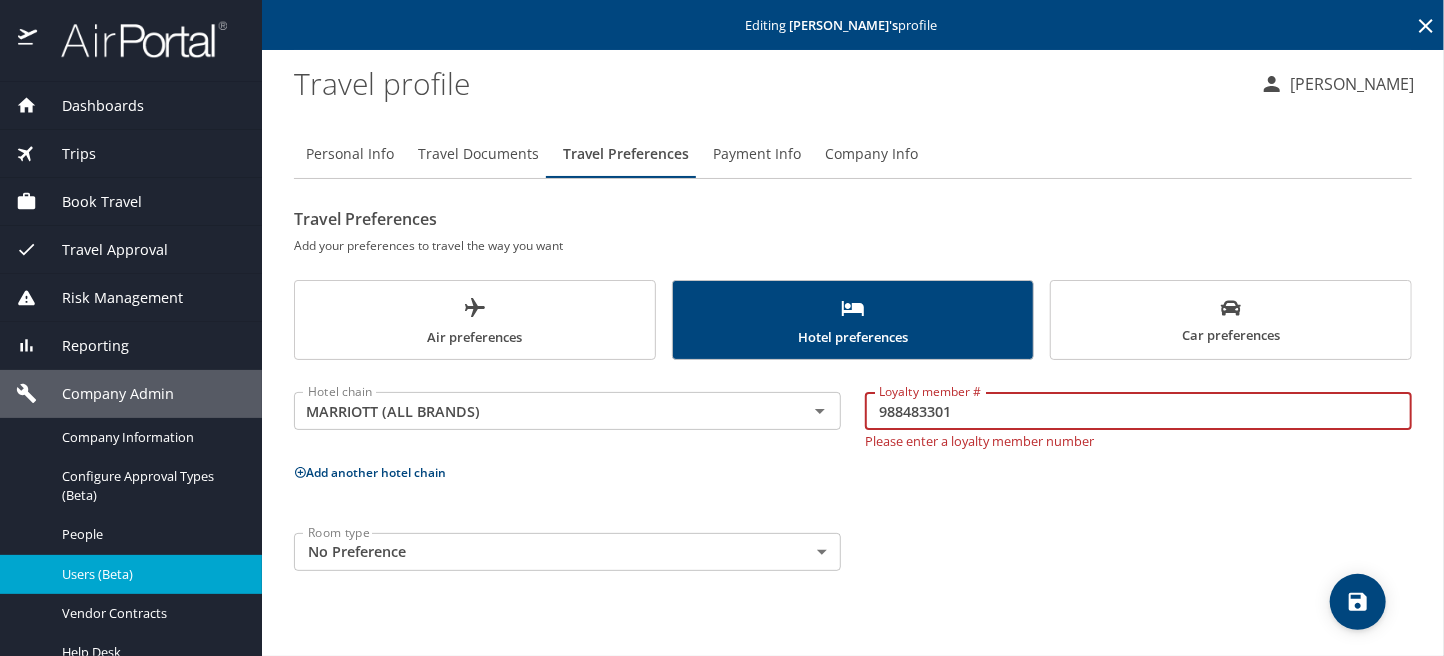 type on "988483301" 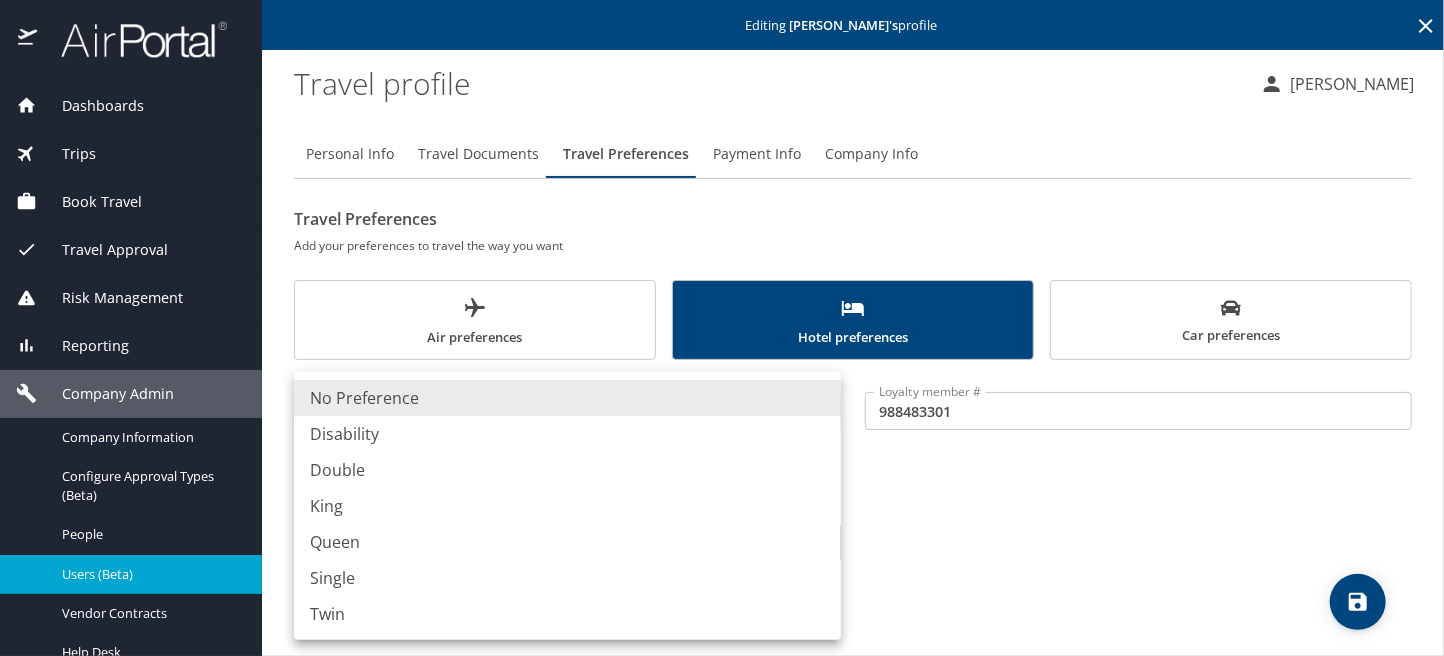 click on "Dashboards AirPortal 360™ Manager My Travel Dashboard Trips Airtinerary® Lookup Current / Future Trips Past Trips Trips Missing Hotel Hotel Check-ins Book Travel Request Agent Booking Approval Request (Beta) Book/Manage Online Trips Travel Approval Pending Trip Approvals Approved Trips Canceled Trips Approvals (Beta) Risk Management SecurityLogic® Map Assistance Requests Travel Alerts Notifications Reporting Unused Tickets Savings Tracker Value Scorecard Virtual Pay Lookup Domo IBank Prime Analytics Company Admin Company Information Configure Approval Types (Beta) People Users (Beta) Vendor Contracts Help Desk Service Fees Reporting Fields (Beta) Report Settings Virtual Pay Settings Employee Tools Help Desk   Editing   Vincent Fowble 's  profile   Travel profile Karen Blanchard Personal Info Travel Documents Travel Preferences Payment Info Company Info Travel Preferences Add your preferences to travel the way you want Air preferences Hotel preferences Car preferences Hotel chain MARRIOTT (ALL BRANDS)" at bounding box center [722, 328] 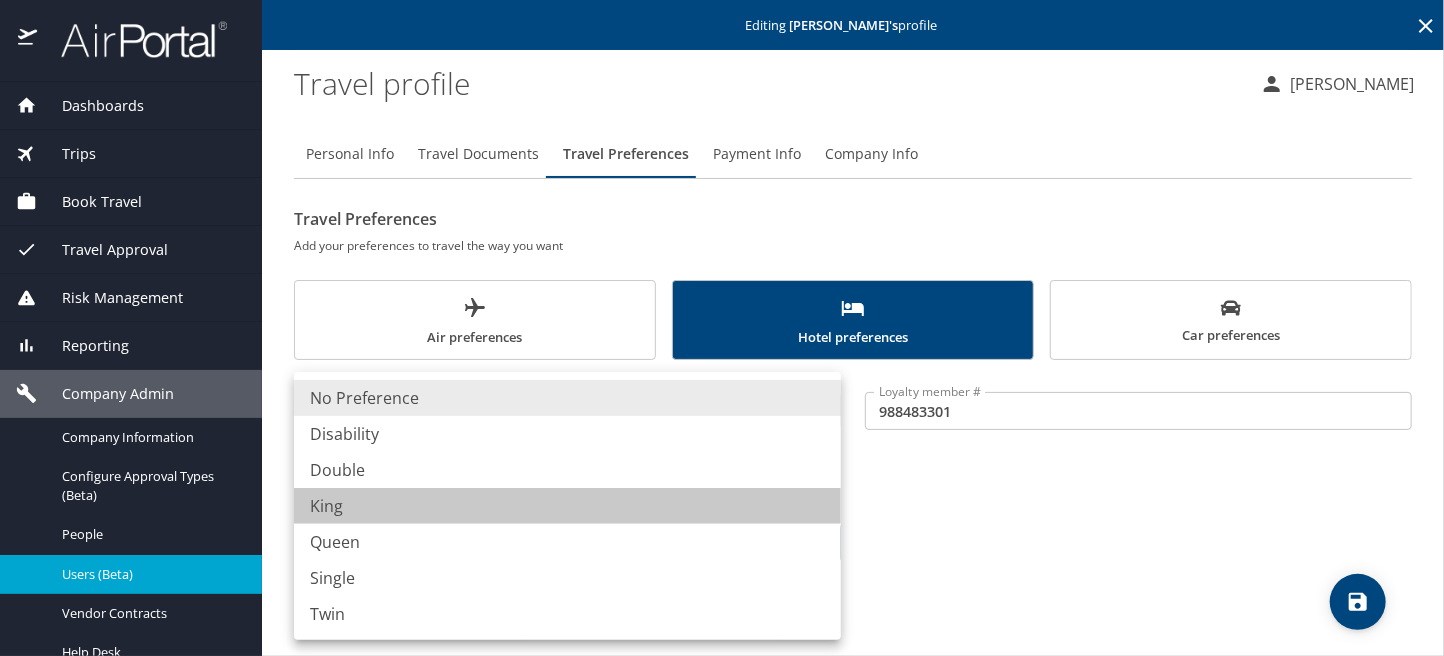 click on "King" at bounding box center (567, 506) 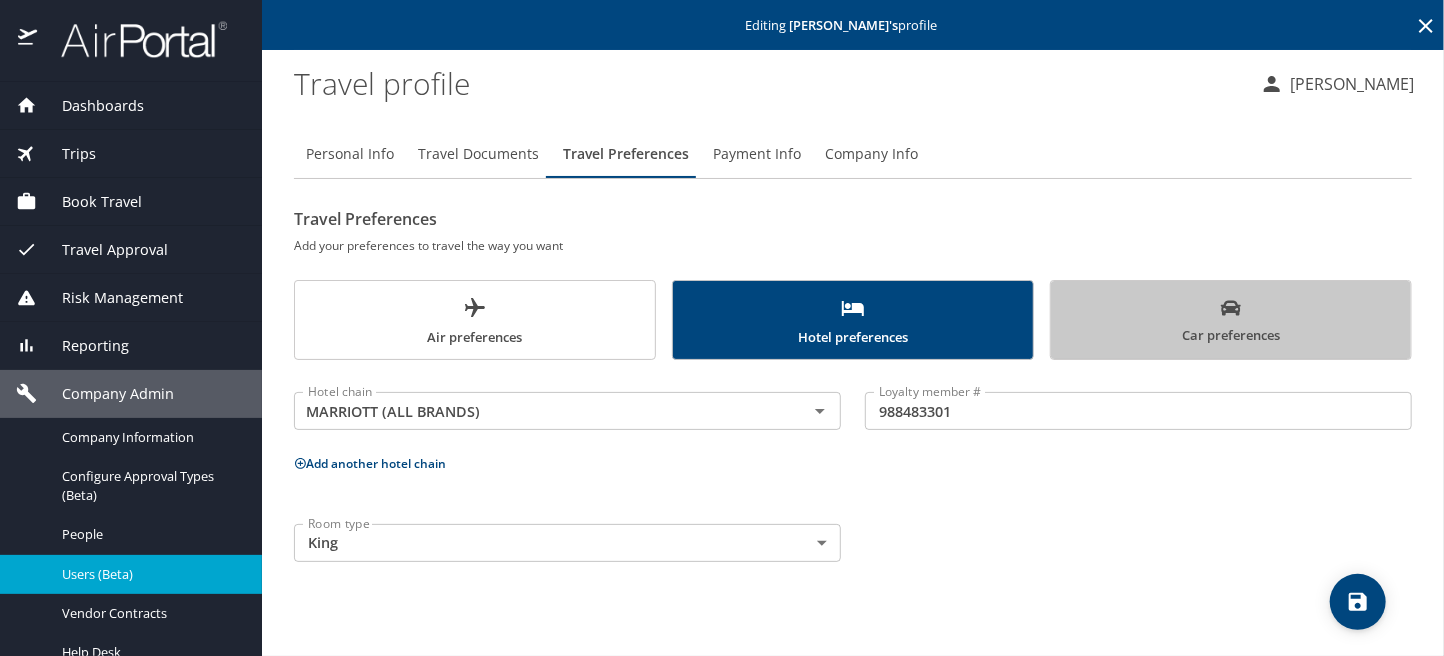 click on "Car preferences" at bounding box center (1231, 322) 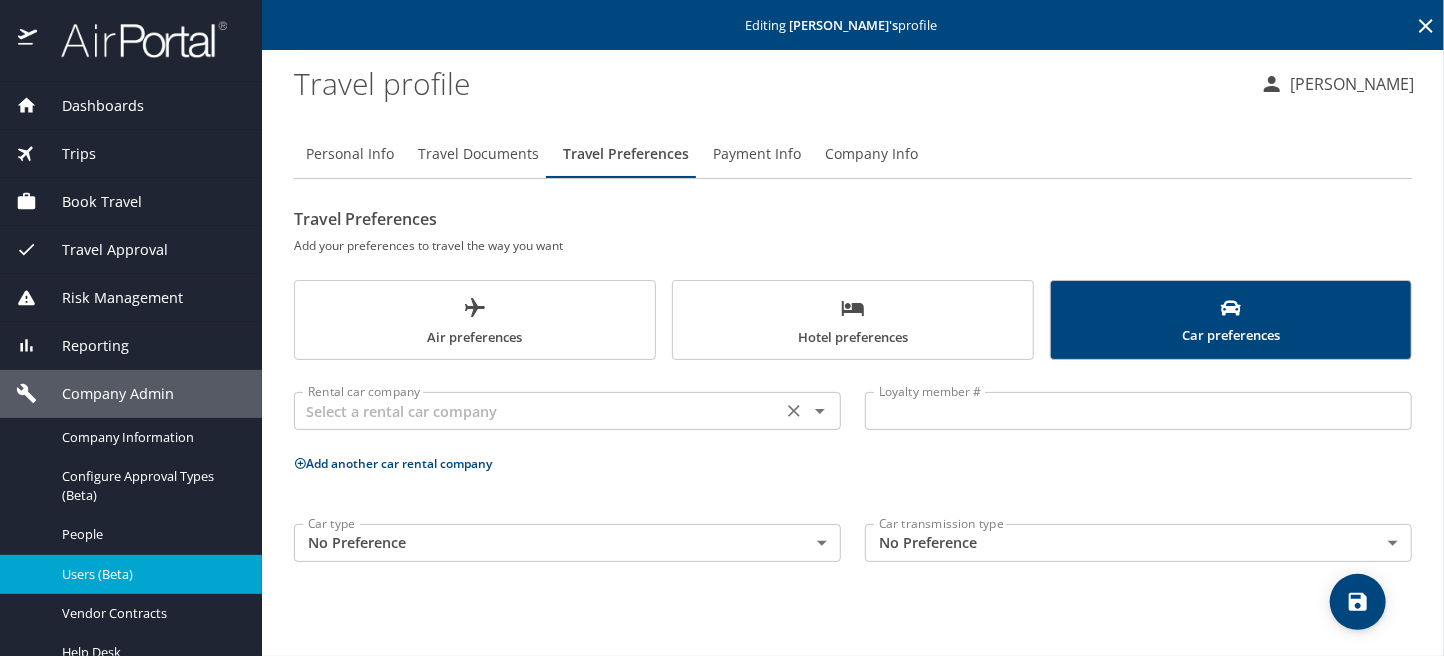 click at bounding box center (538, 411) 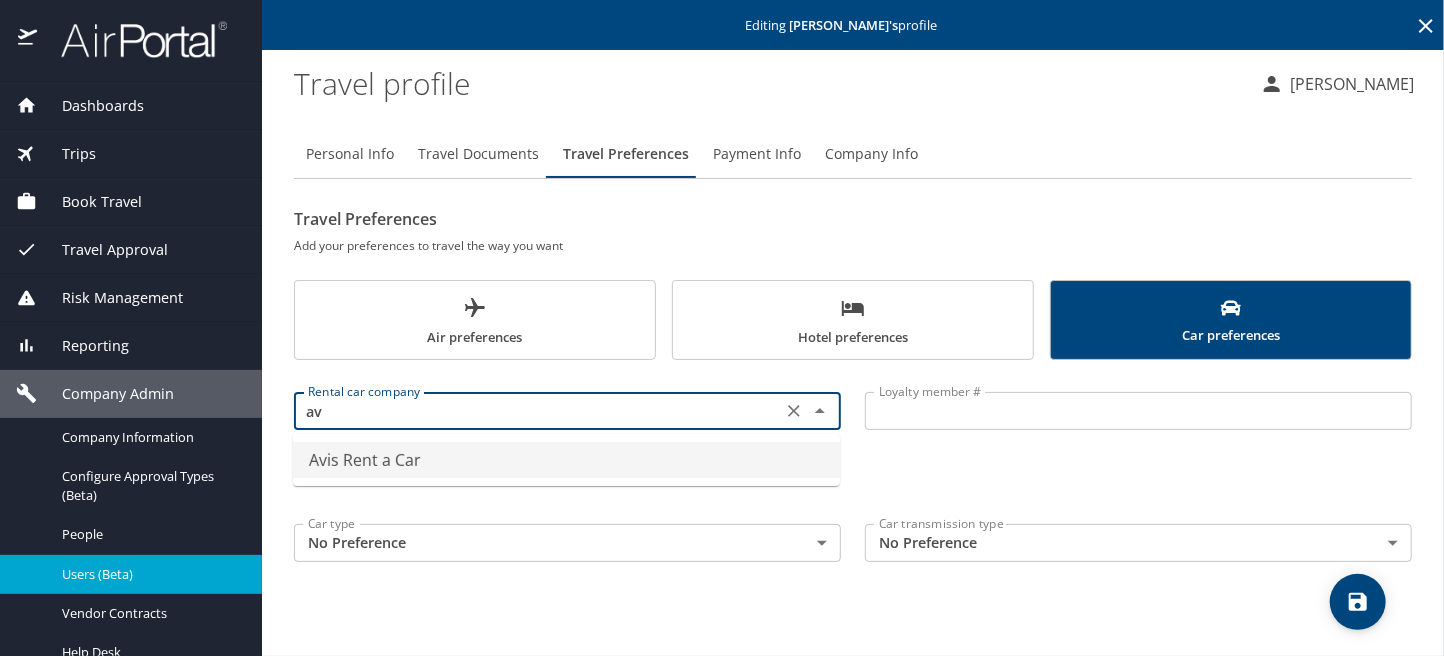 click on "Avis Rent a Car" at bounding box center [566, 460] 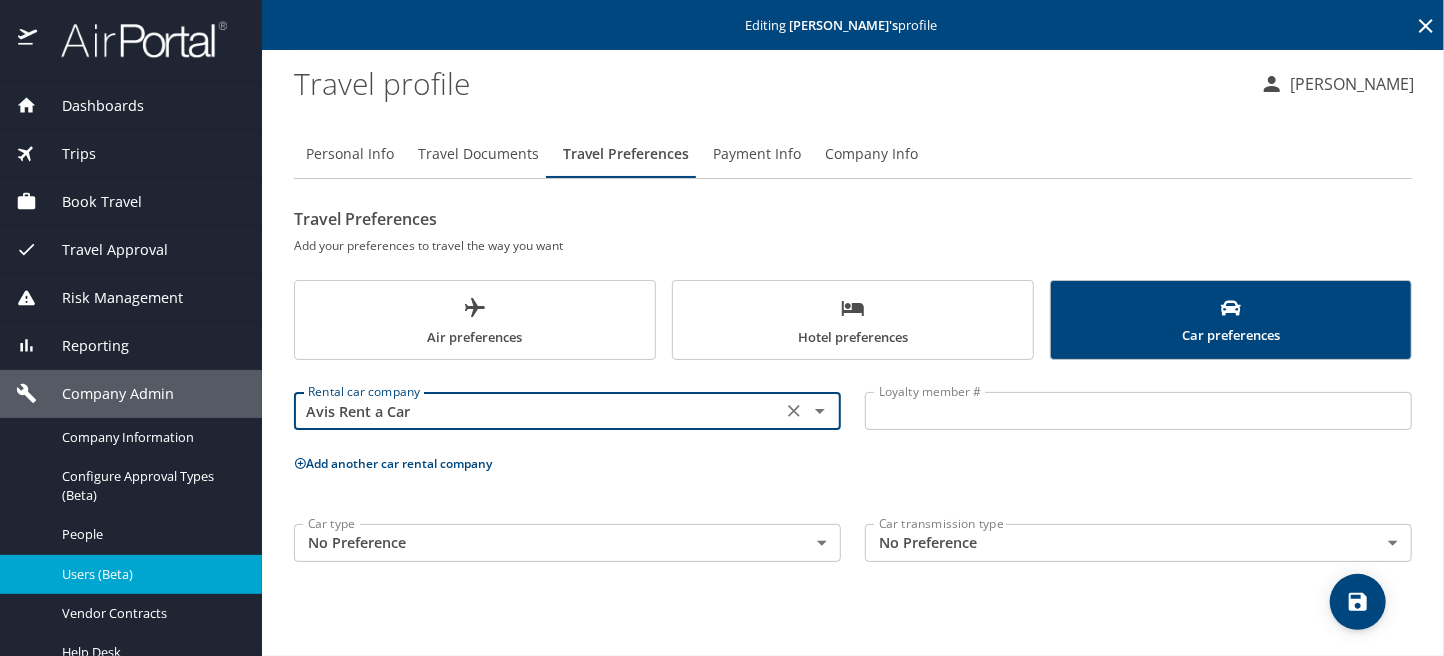 type on "Avis Rent a Car" 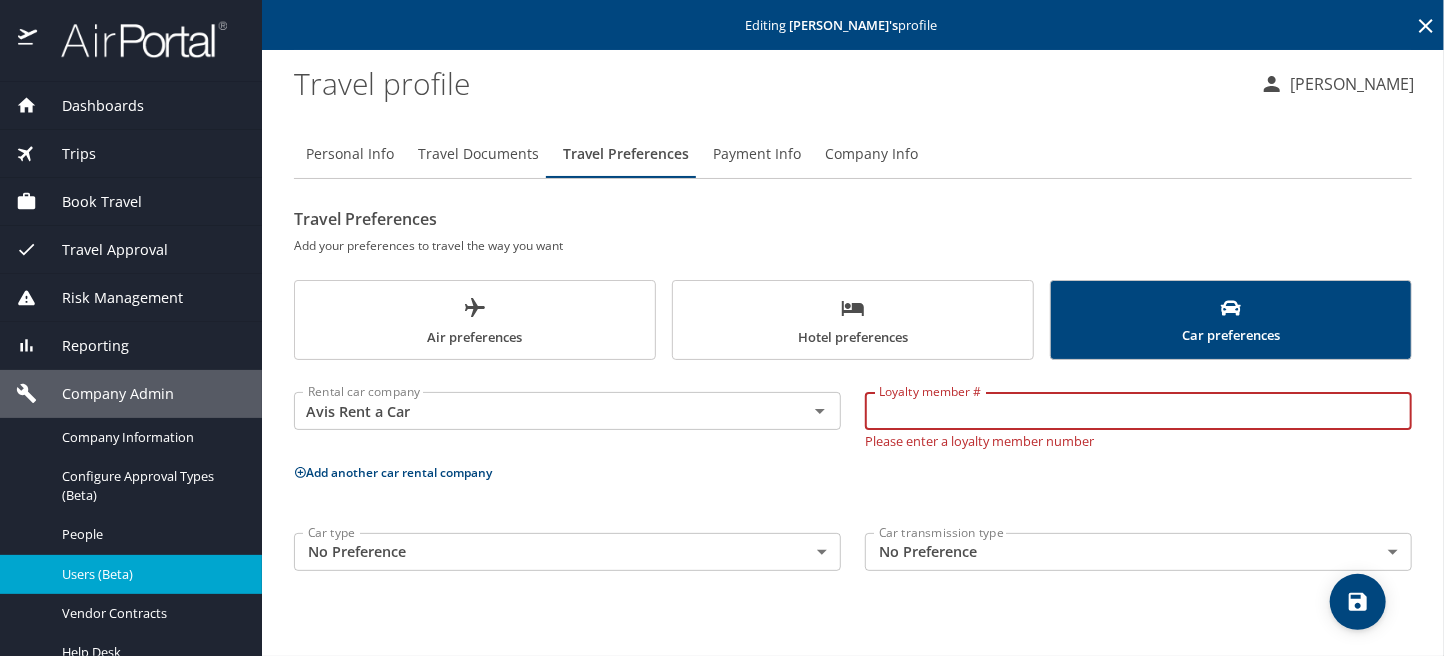 paste on "1GM136" 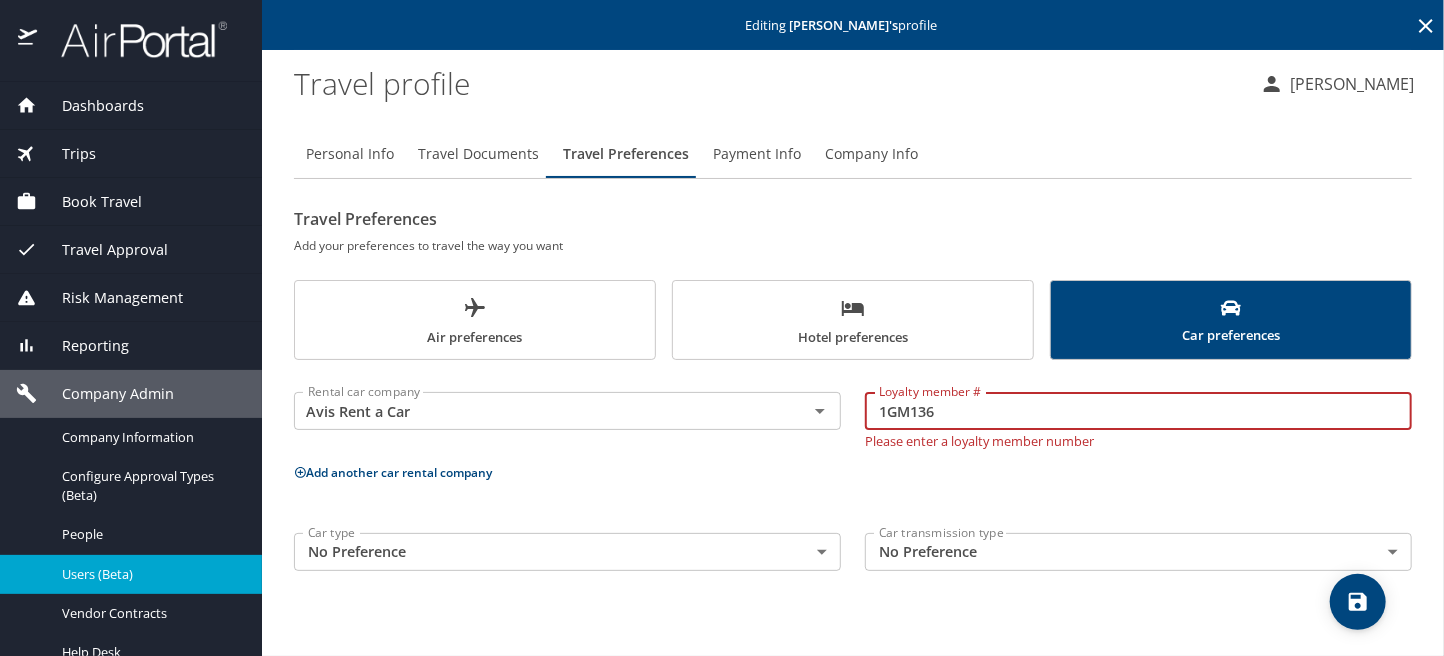 type on "1GM136" 